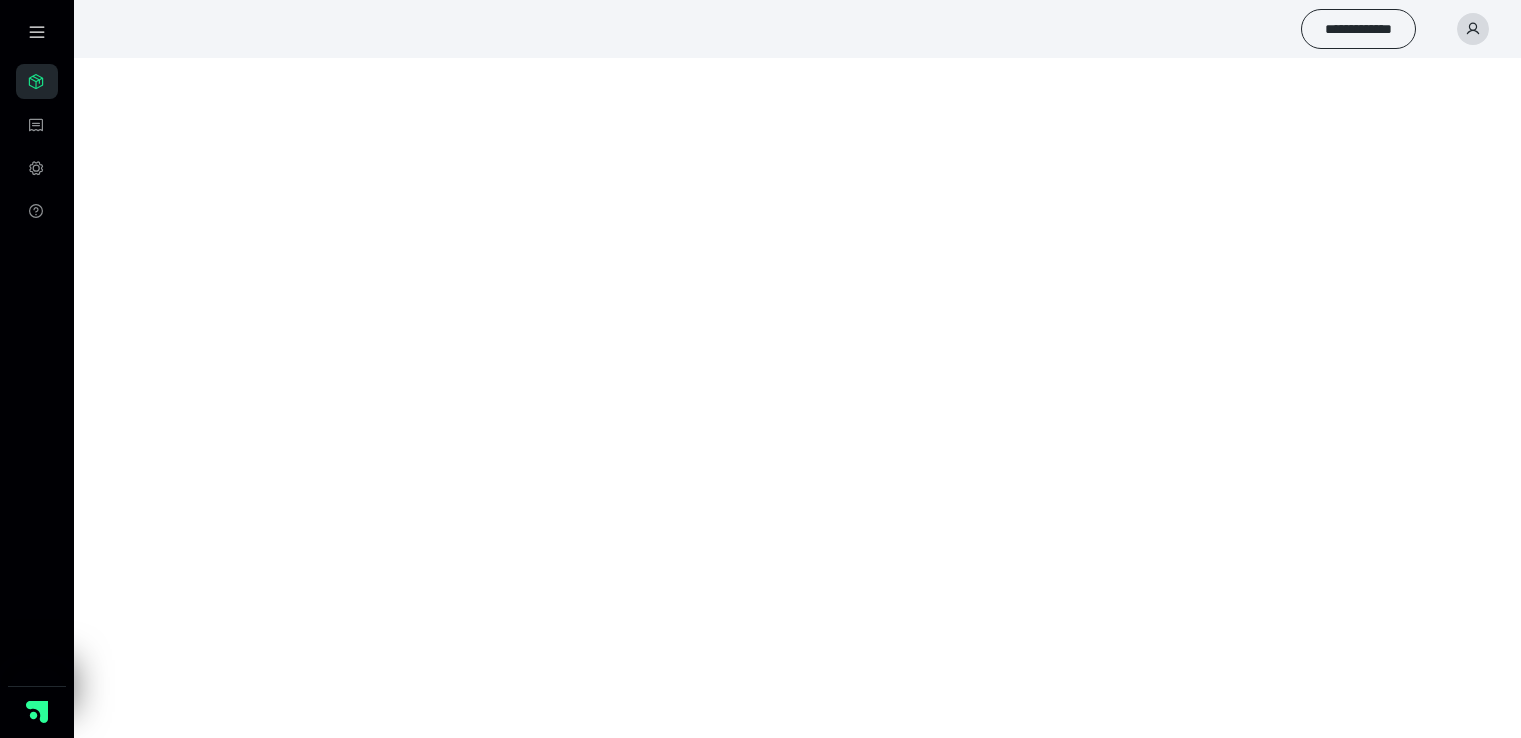 scroll, scrollTop: 0, scrollLeft: 0, axis: both 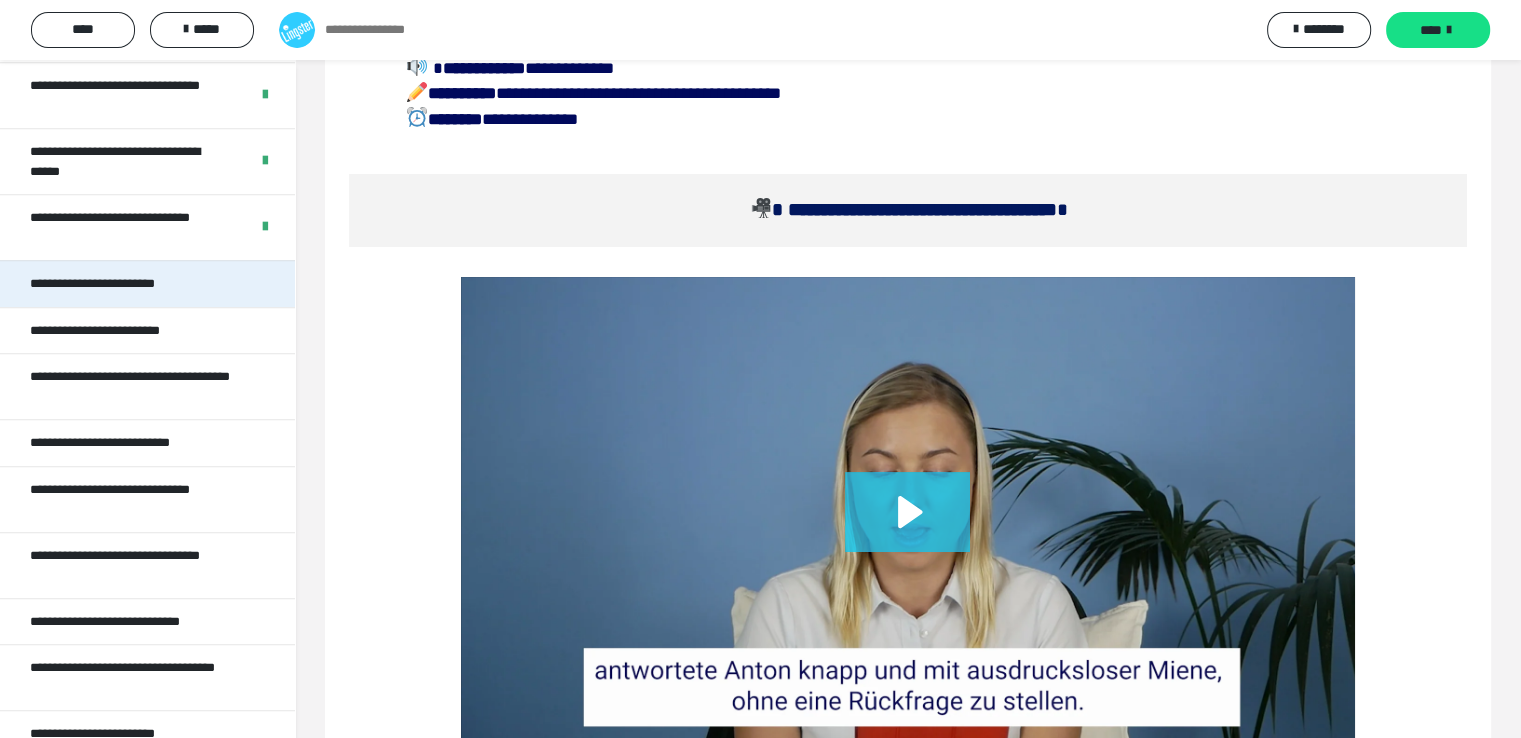 click on "**********" at bounding box center [114, 284] 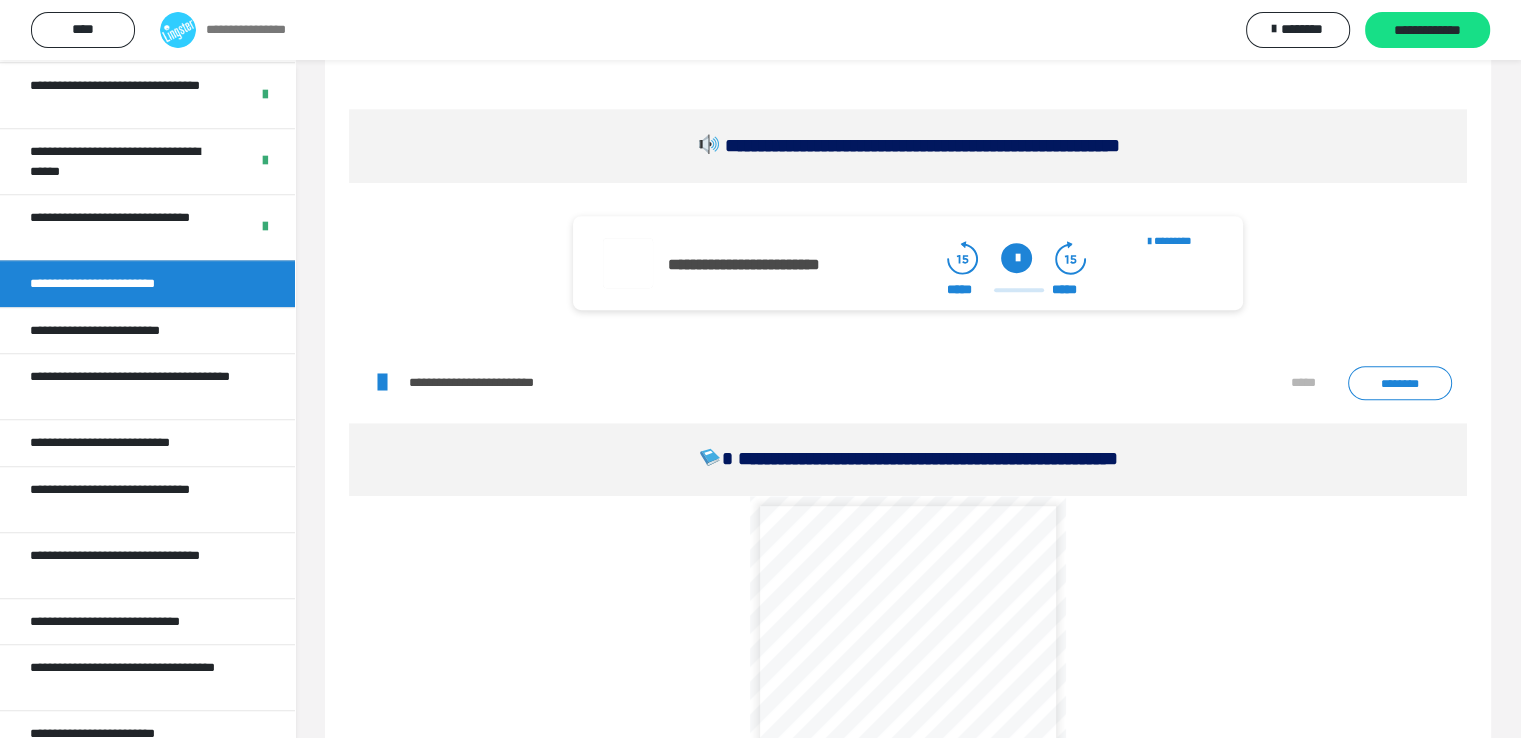 scroll, scrollTop: 1100, scrollLeft: 0, axis: vertical 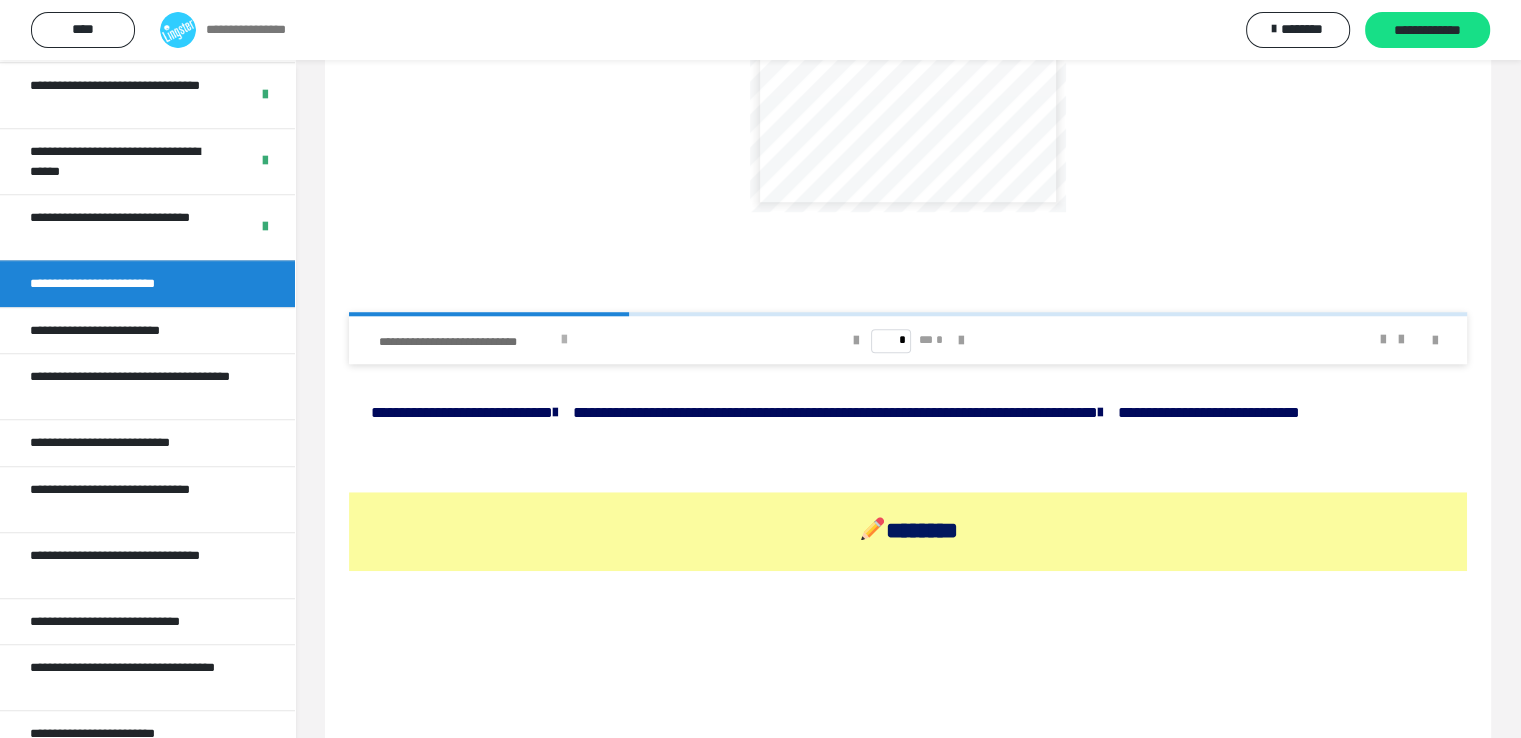 click at bounding box center (564, 340) 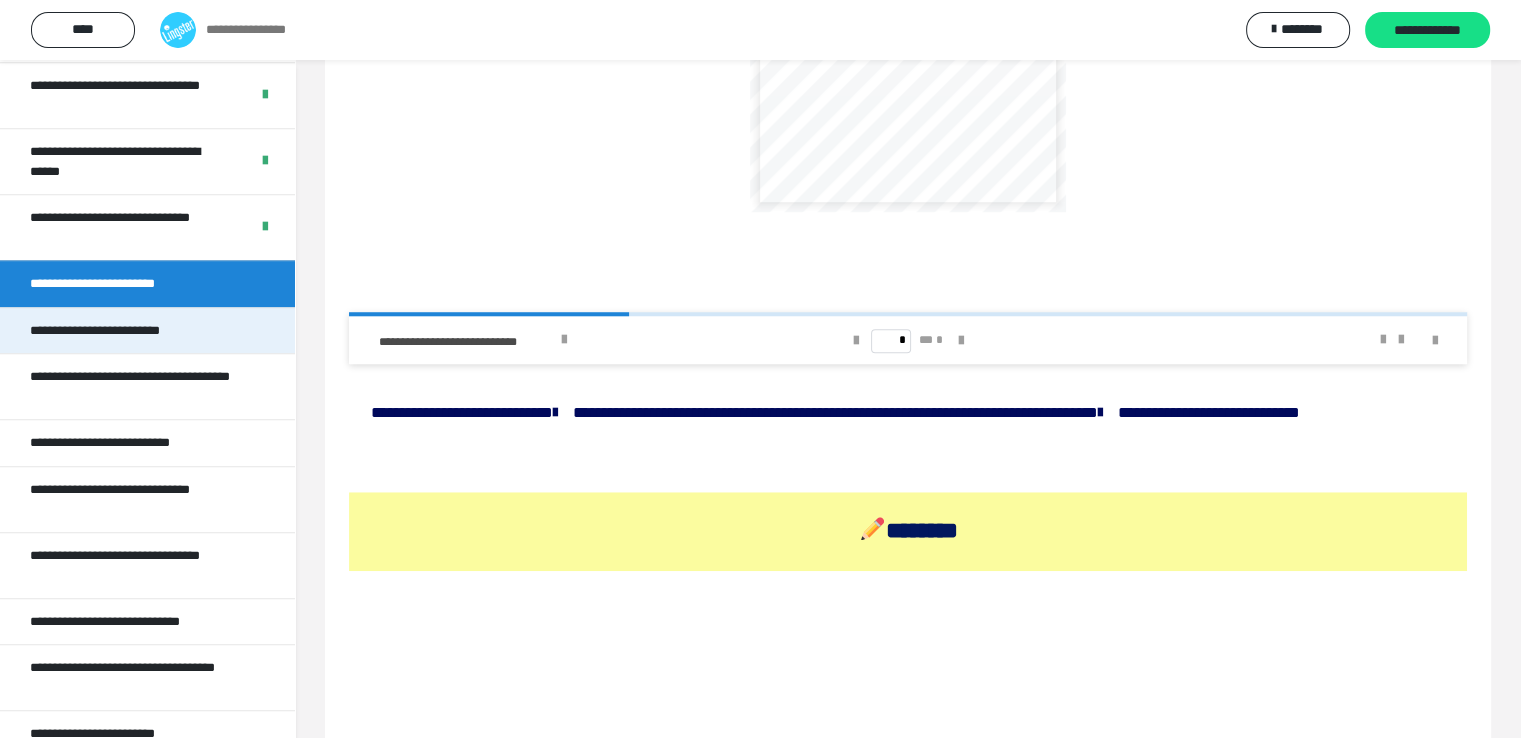 click on "**********" at bounding box center (111, 331) 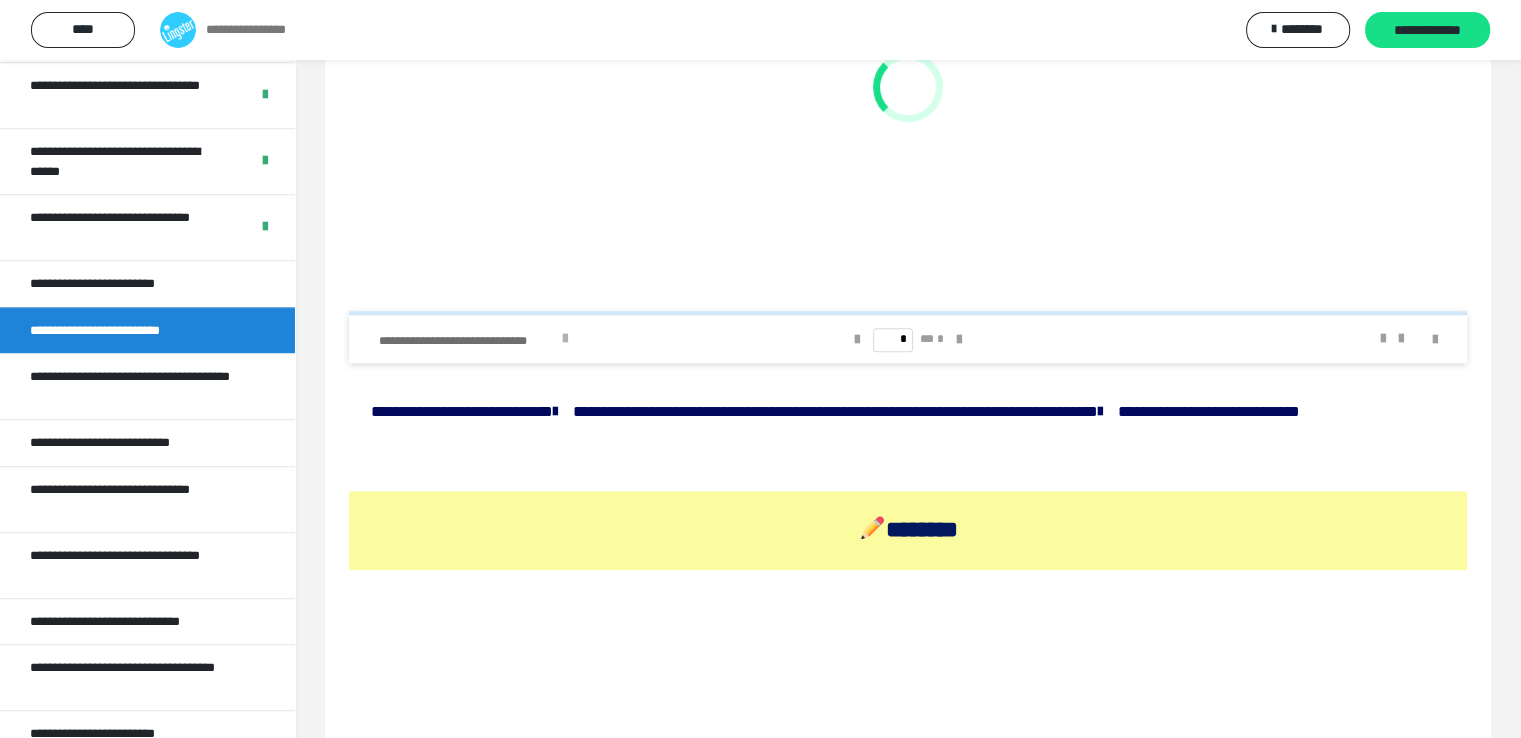 scroll, scrollTop: 1883, scrollLeft: 0, axis: vertical 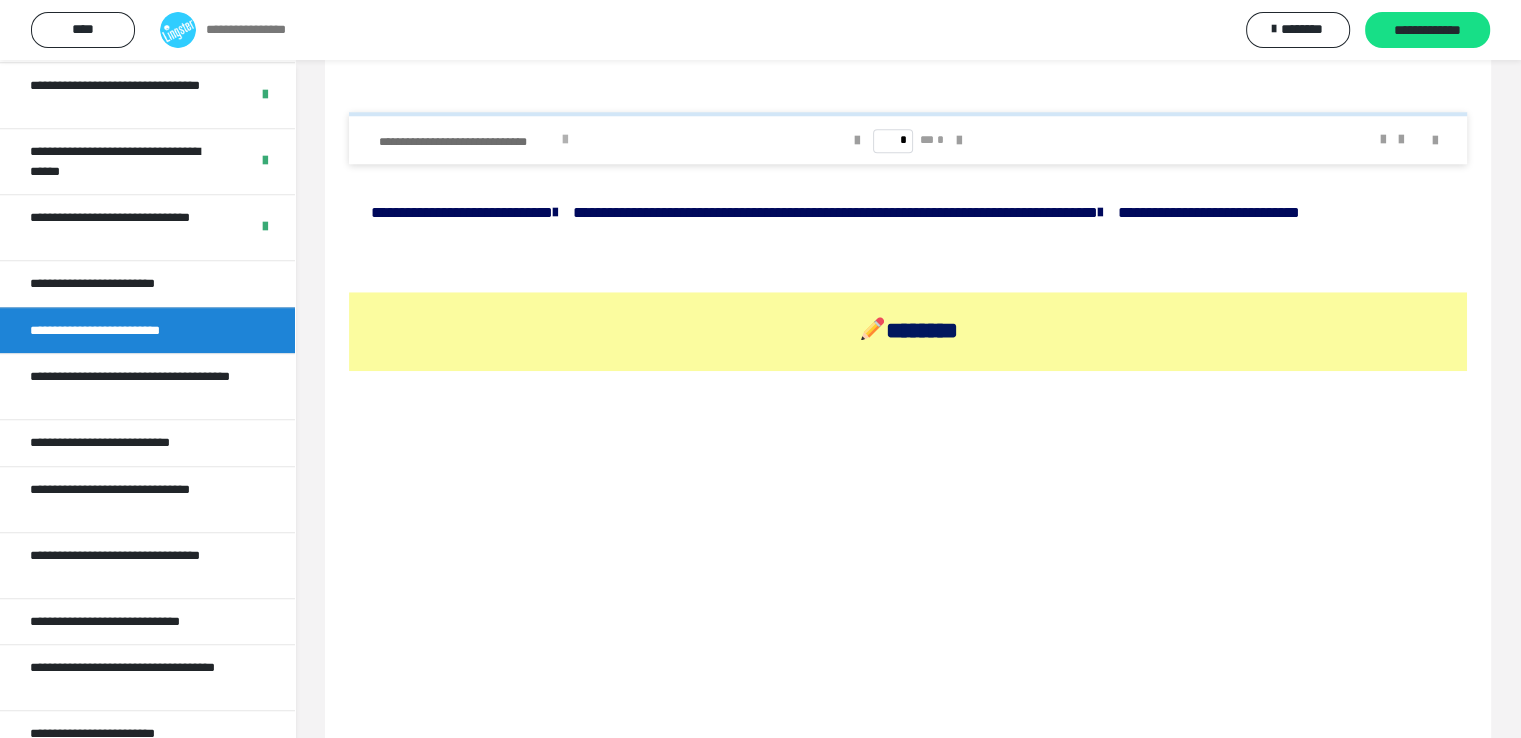 click at bounding box center (565, 140) 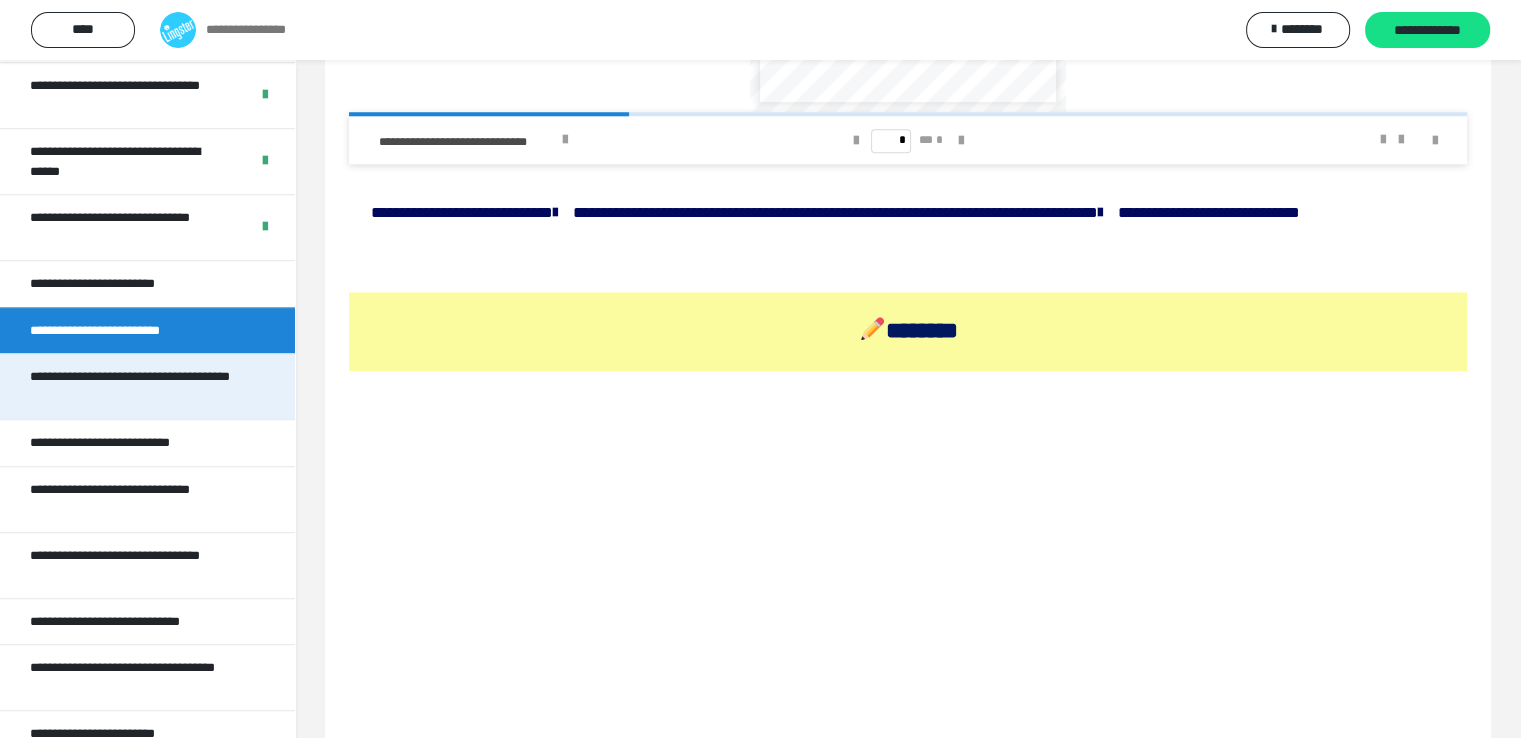 click on "**********" at bounding box center [132, 386] 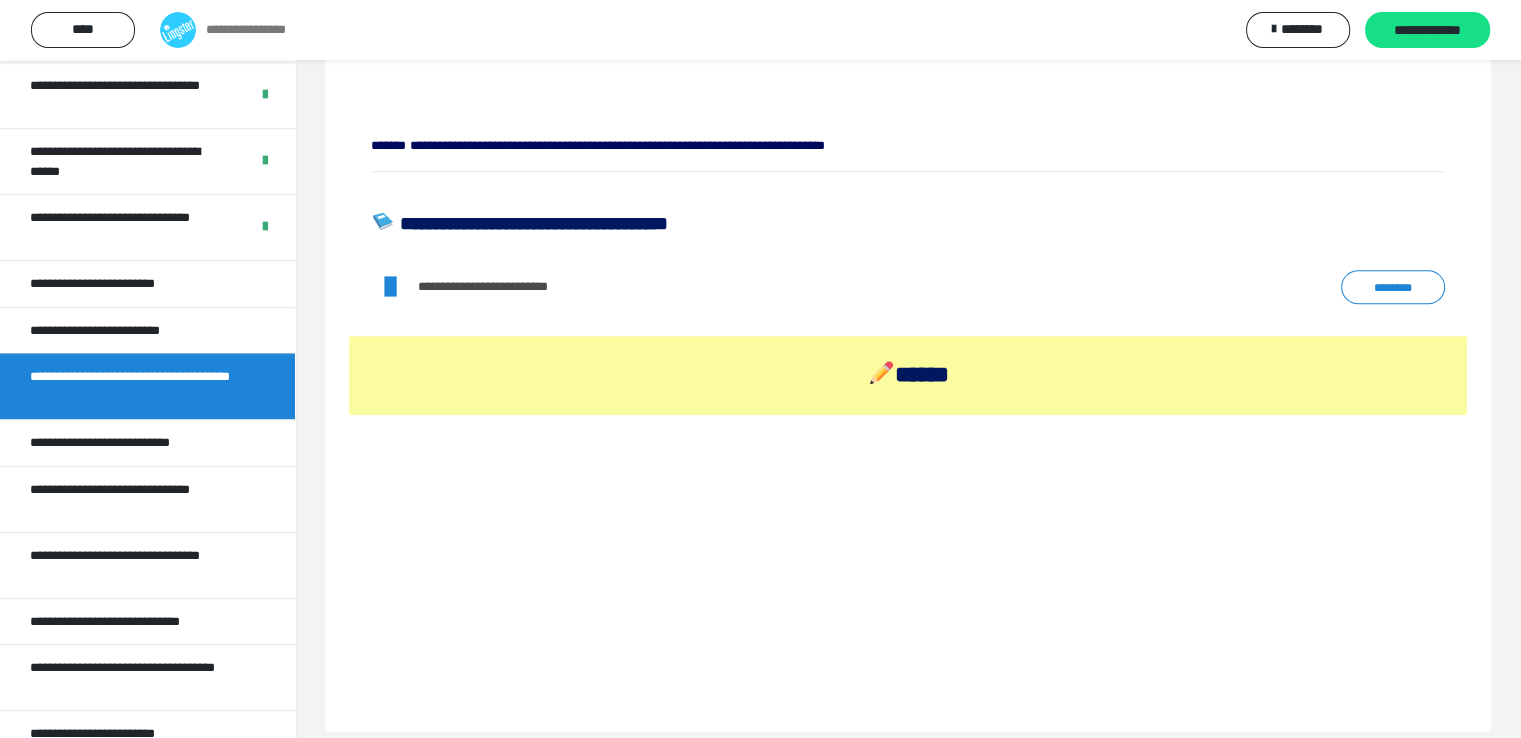 scroll, scrollTop: 975, scrollLeft: 0, axis: vertical 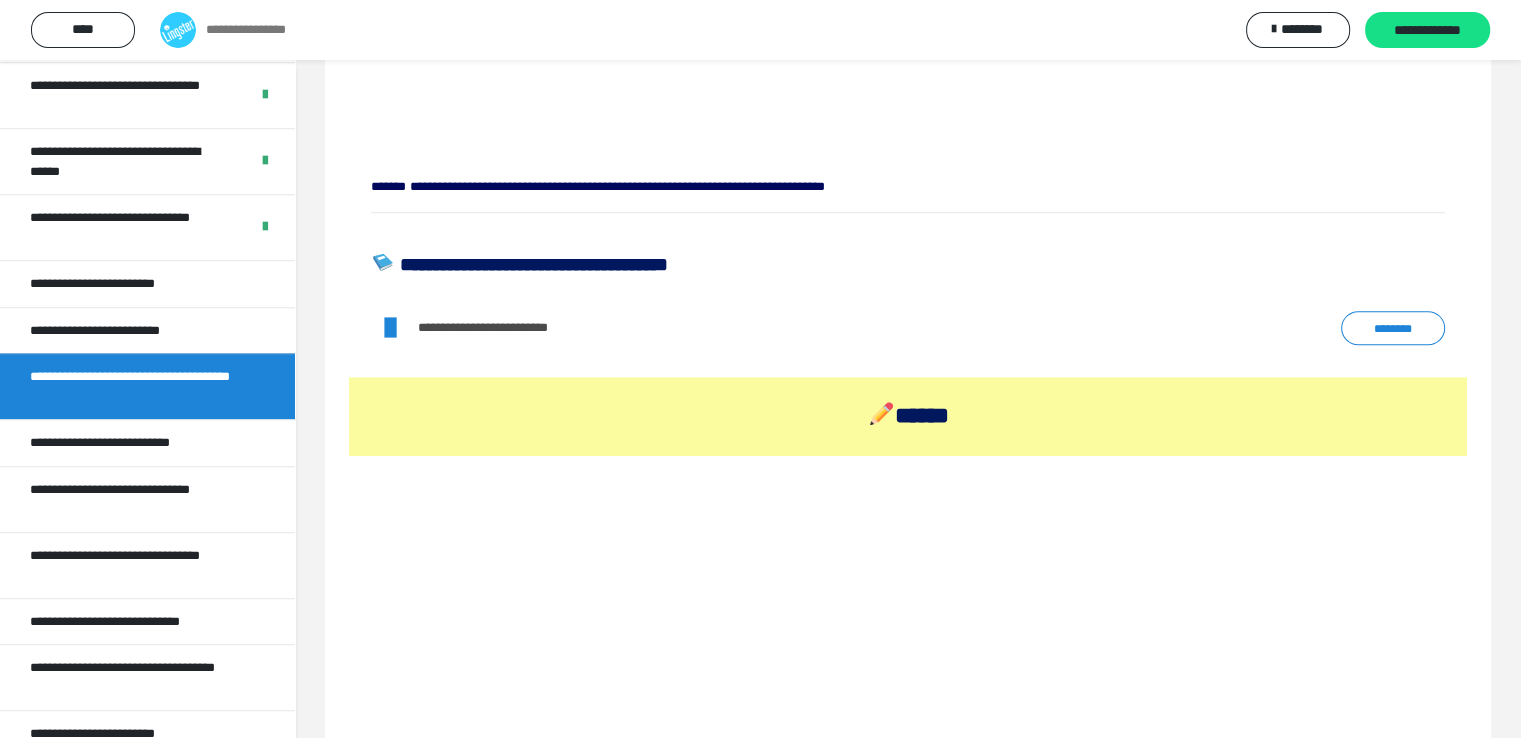 click on "********" at bounding box center [1393, 328] 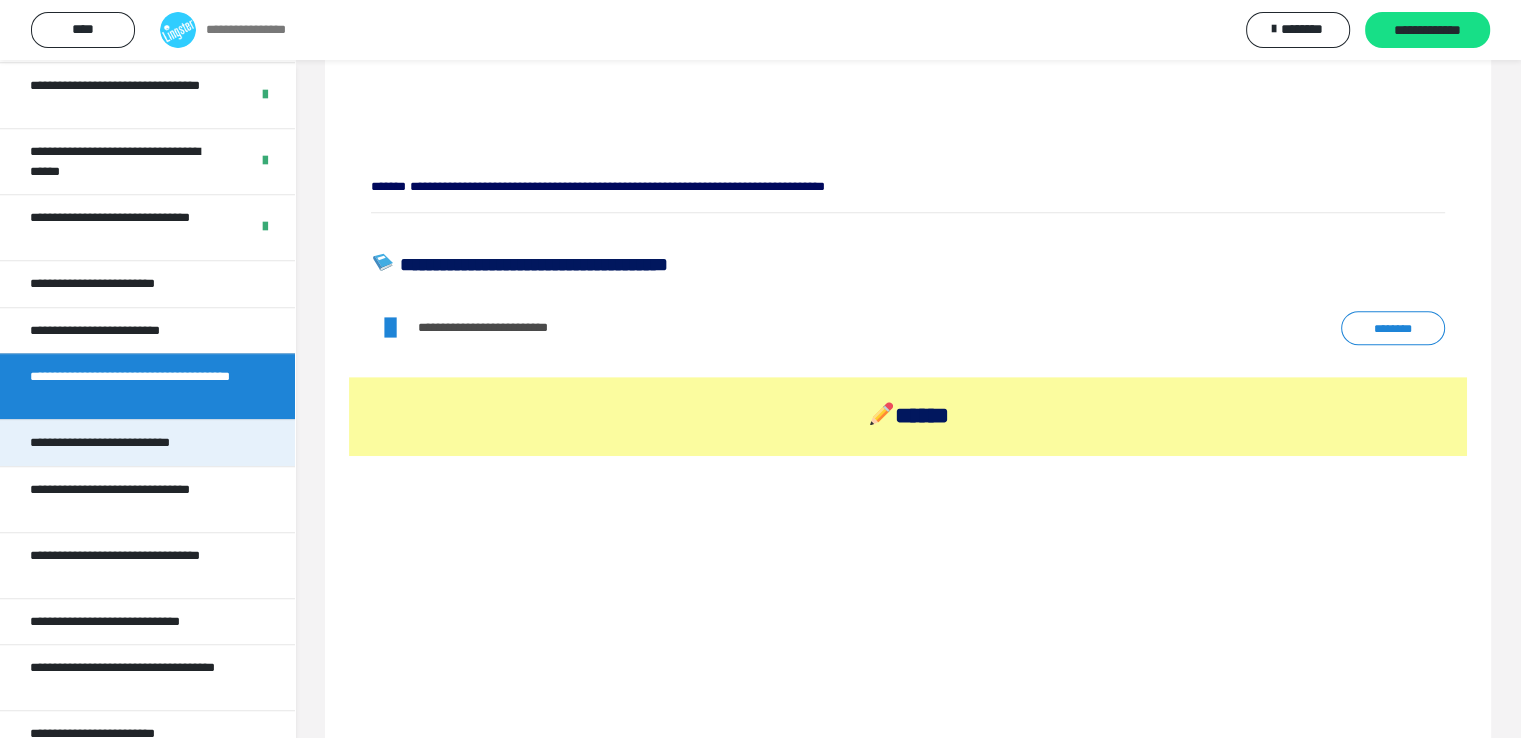 click on "**********" at bounding box center [123, 443] 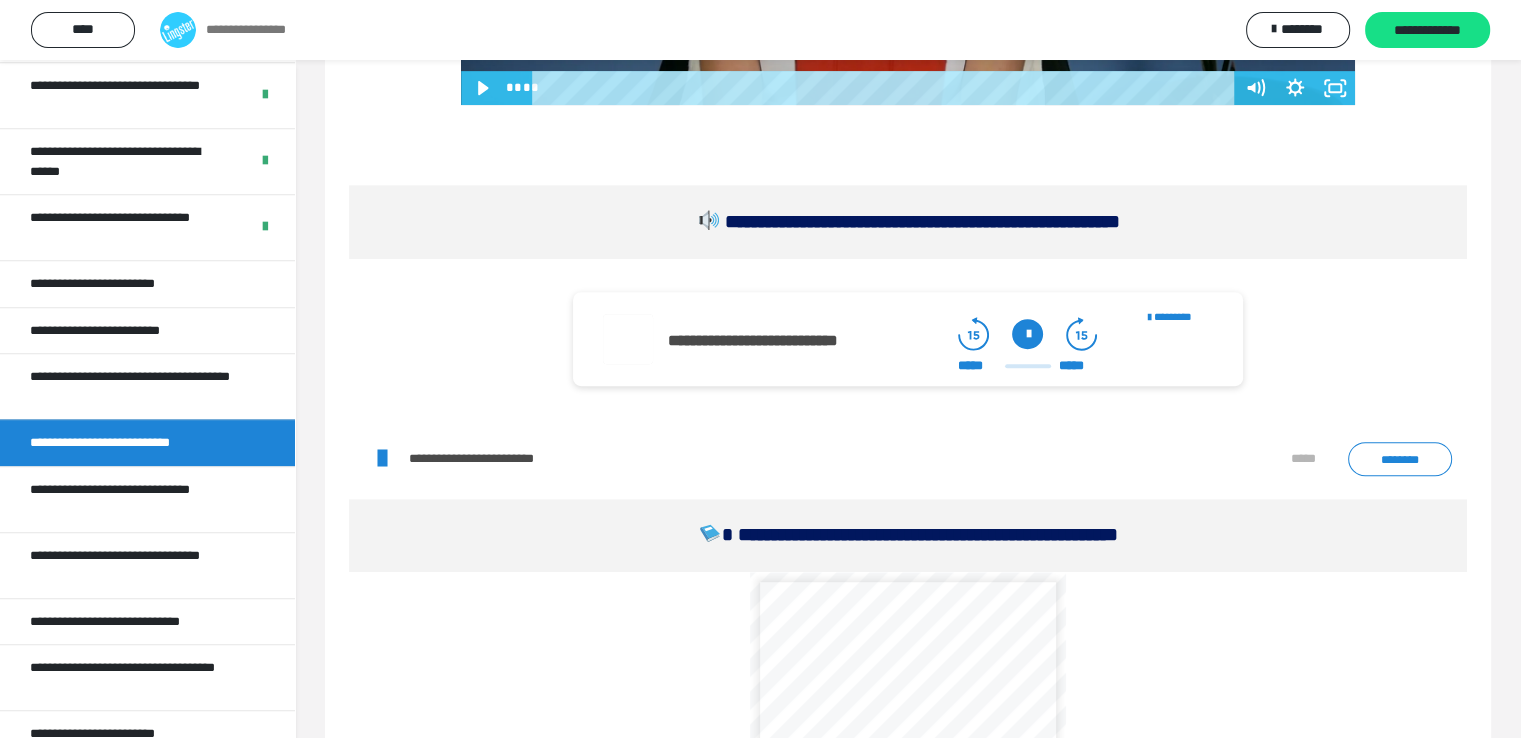click on "********" at bounding box center [1400, 459] 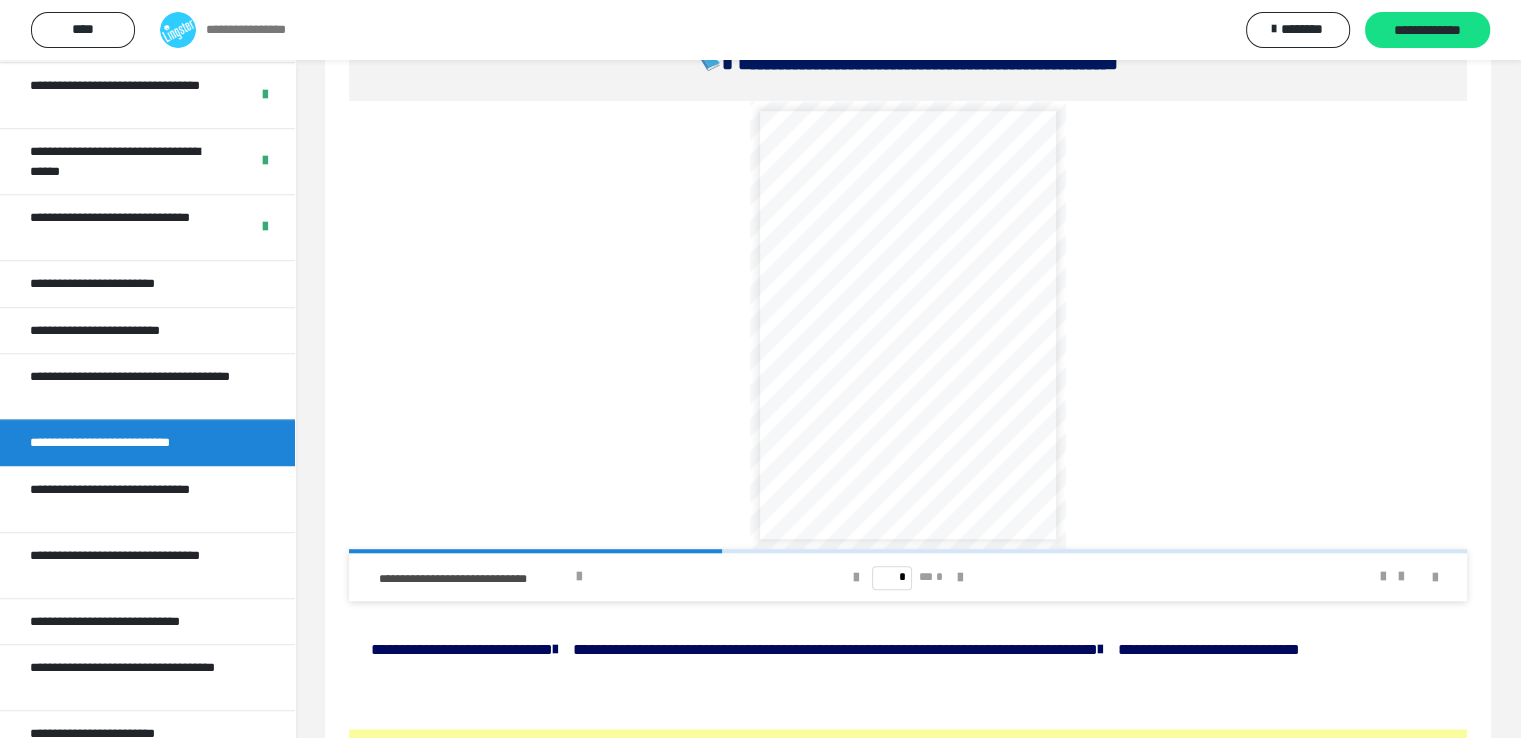 scroll, scrollTop: 1575, scrollLeft: 0, axis: vertical 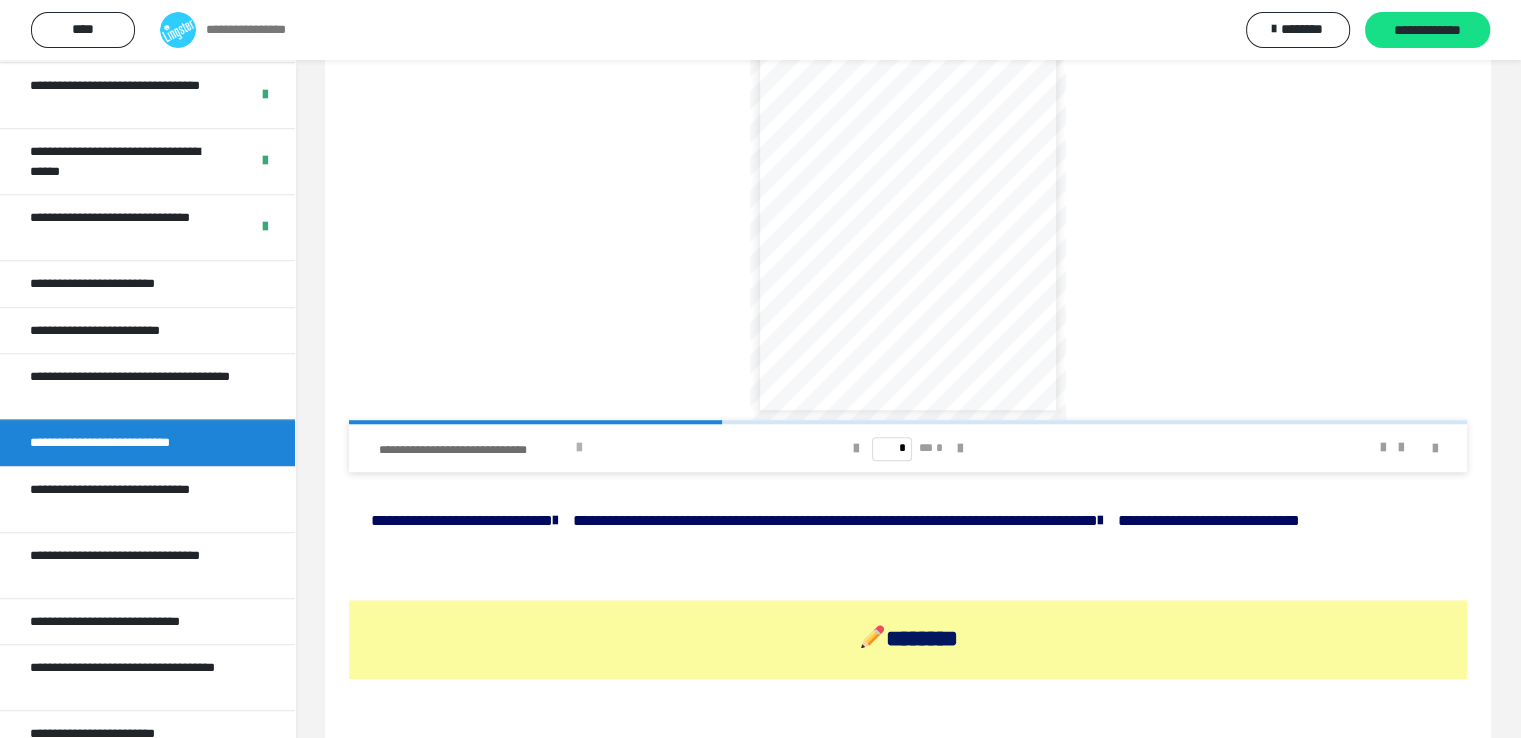 click on "**********" at bounding box center [570, 448] 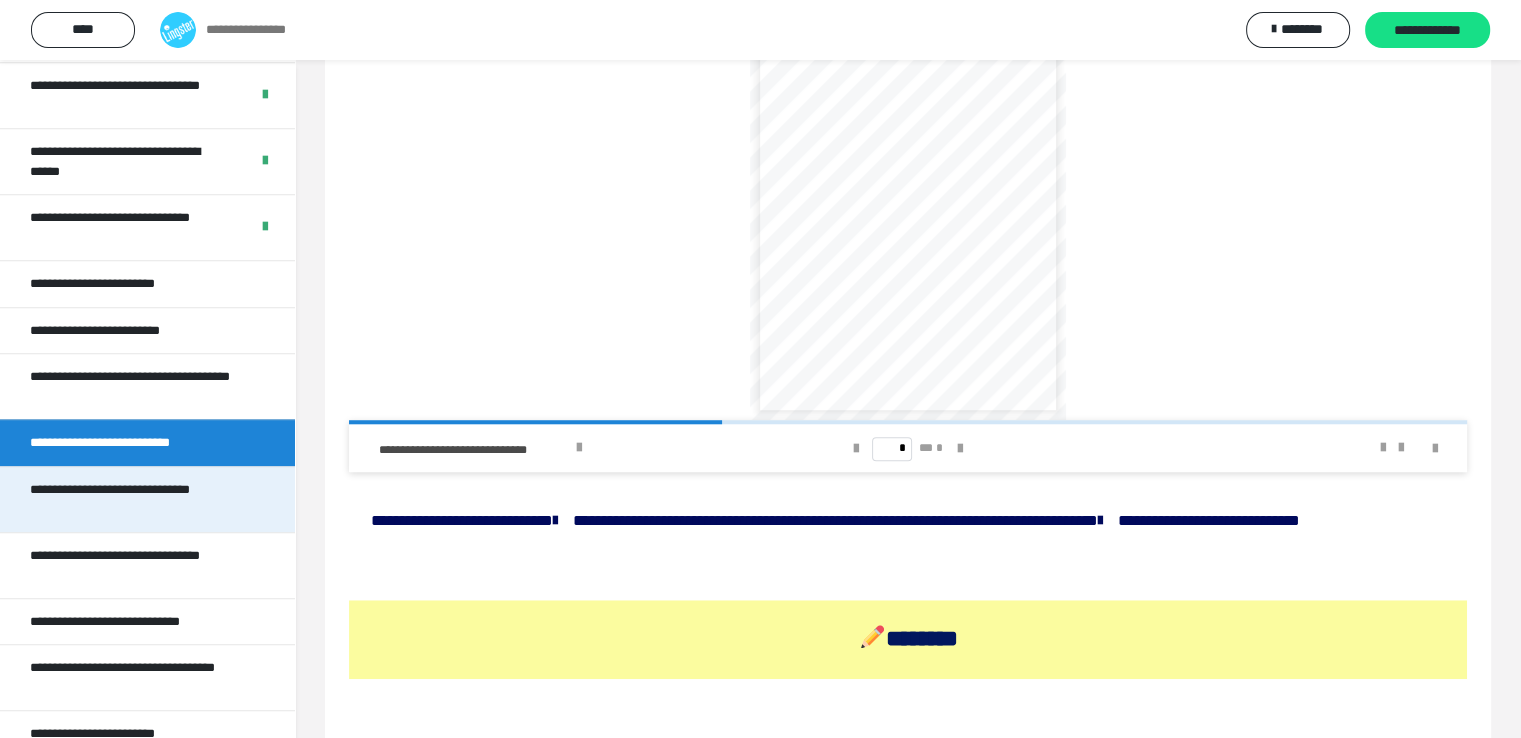 click on "**********" at bounding box center [132, 499] 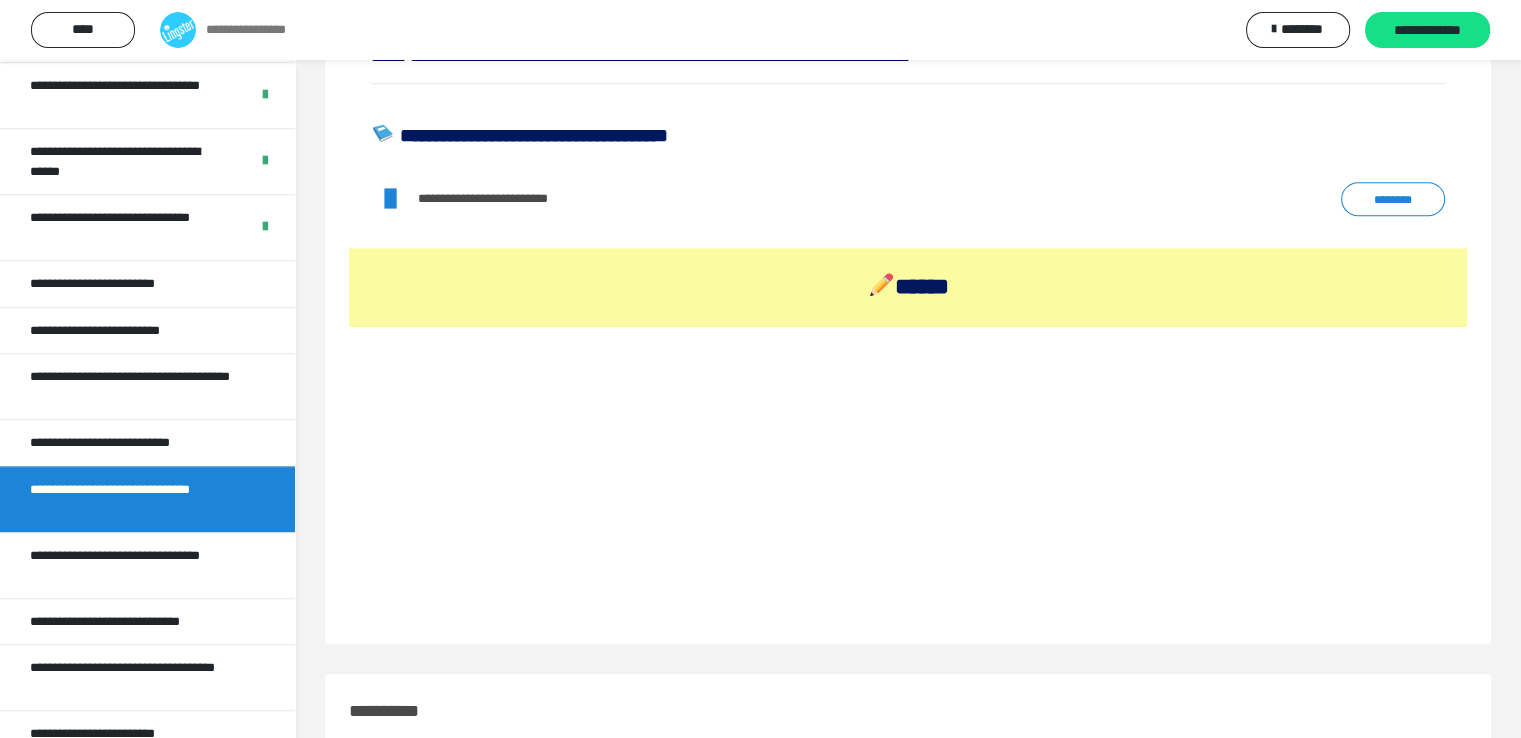 scroll, scrollTop: 972, scrollLeft: 0, axis: vertical 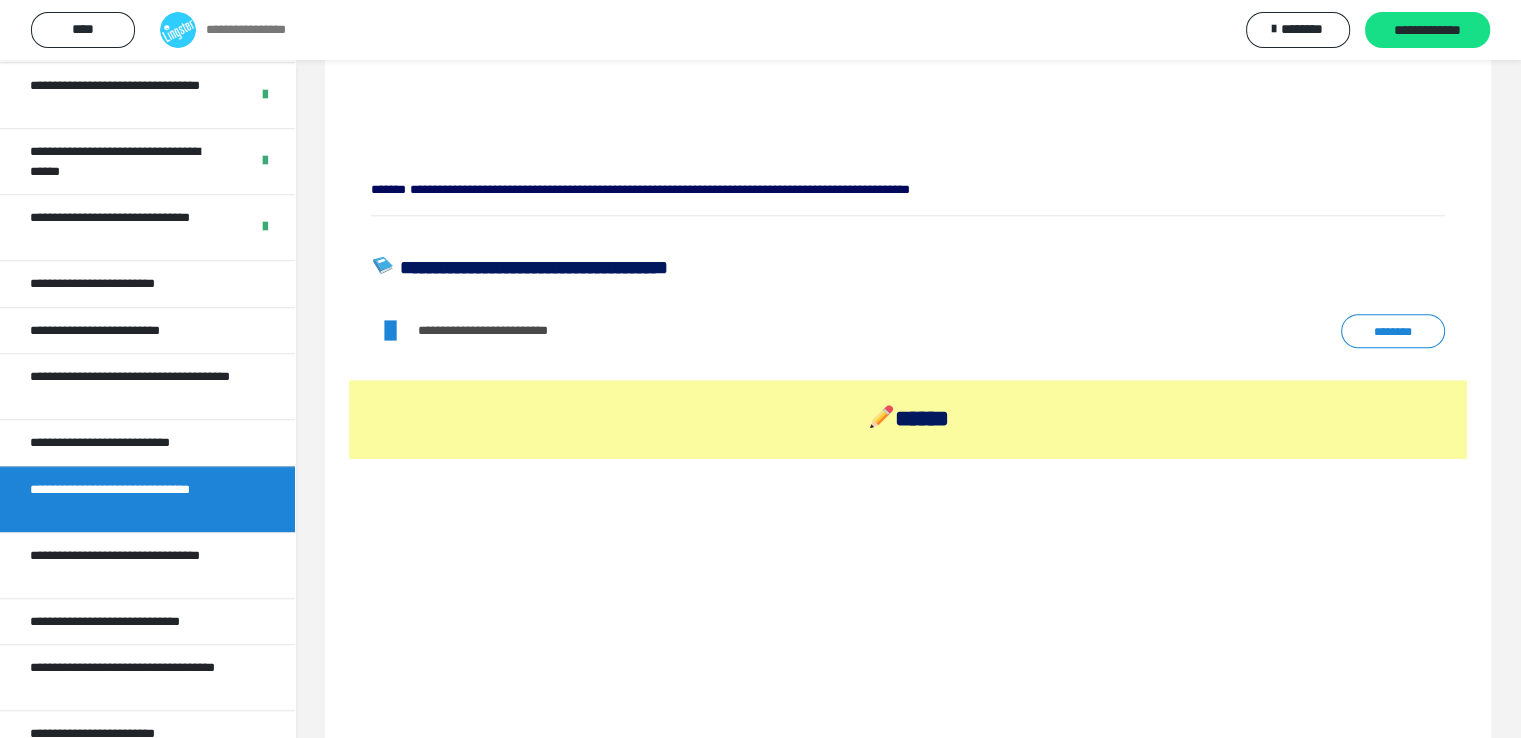 click at bounding box center [390, 331] 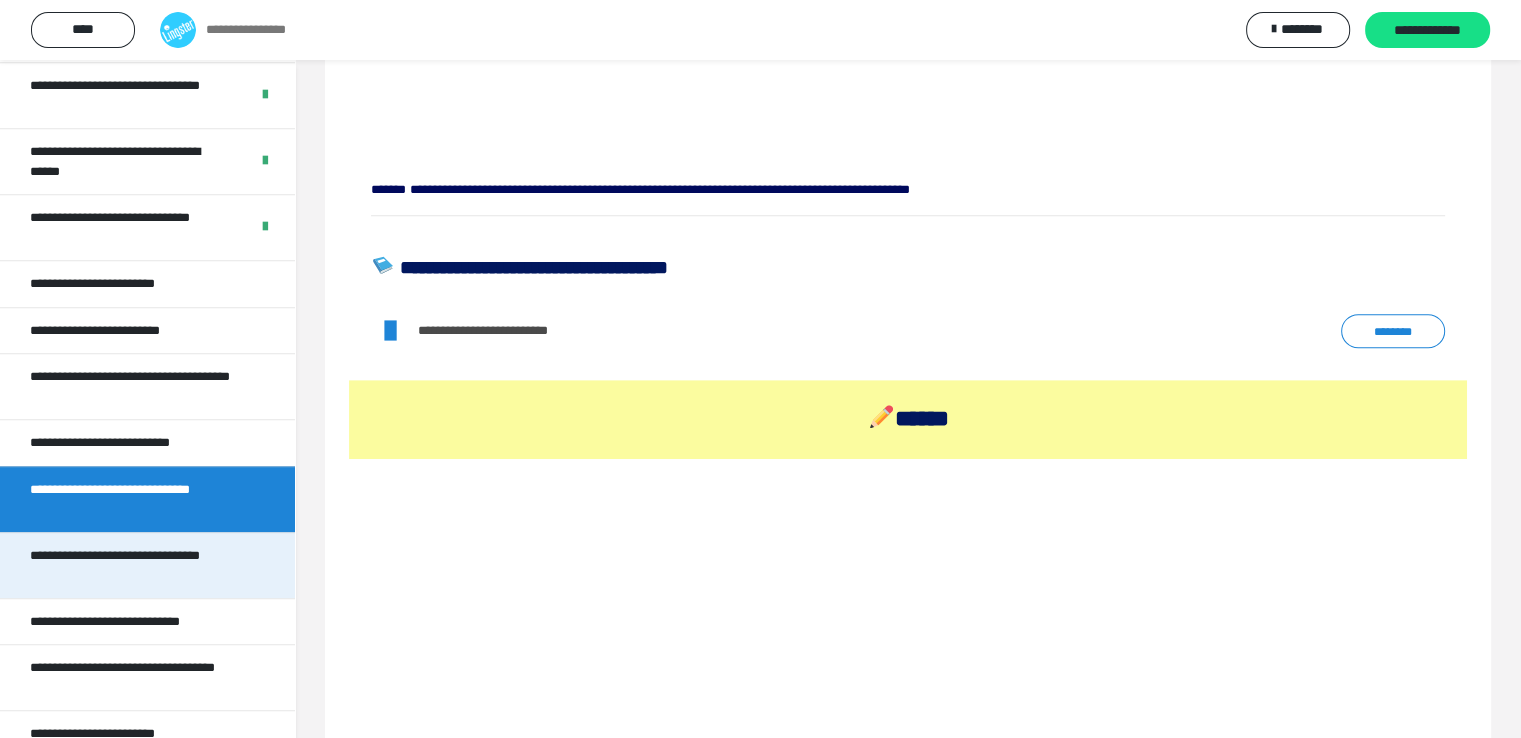 click on "**********" at bounding box center [132, 565] 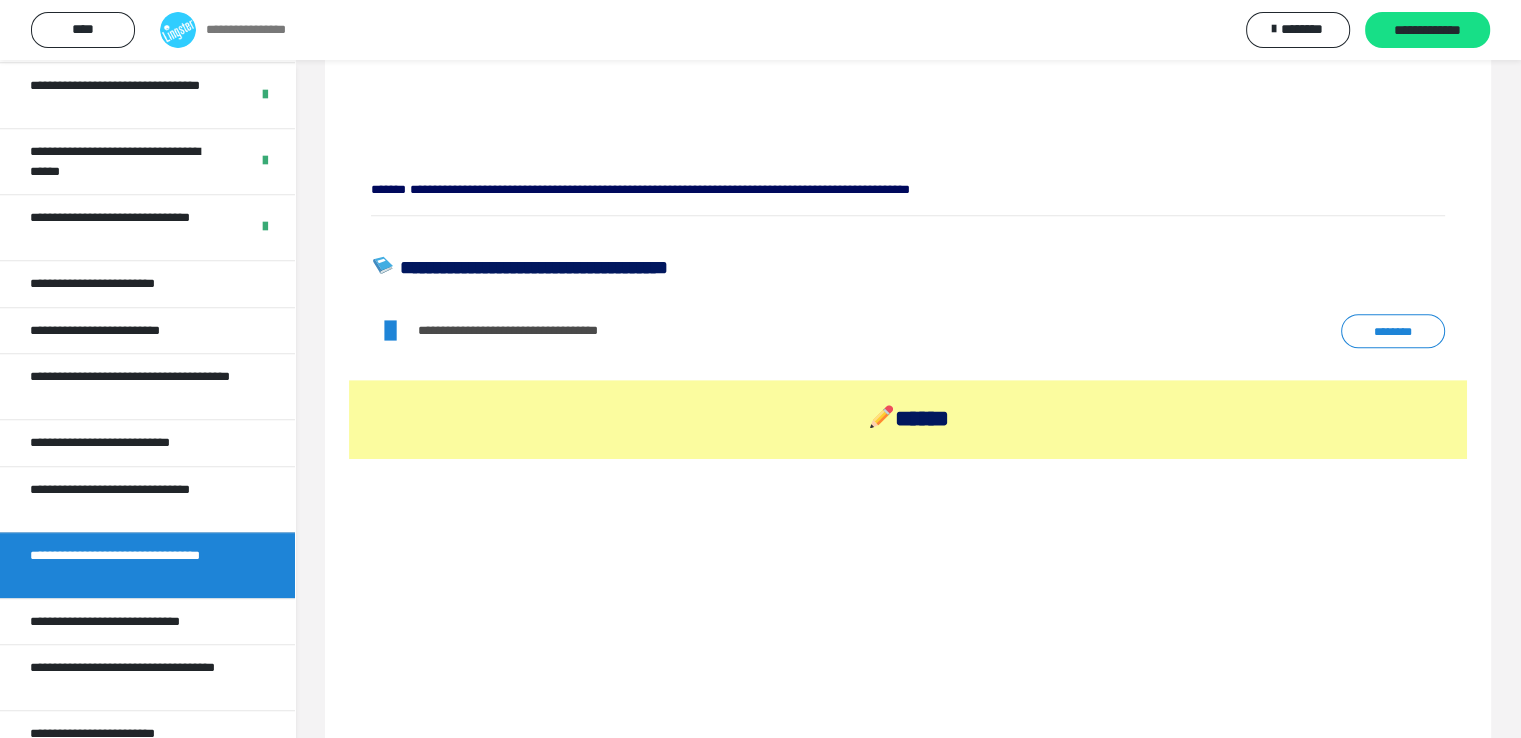 click on "********" at bounding box center [1393, 331] 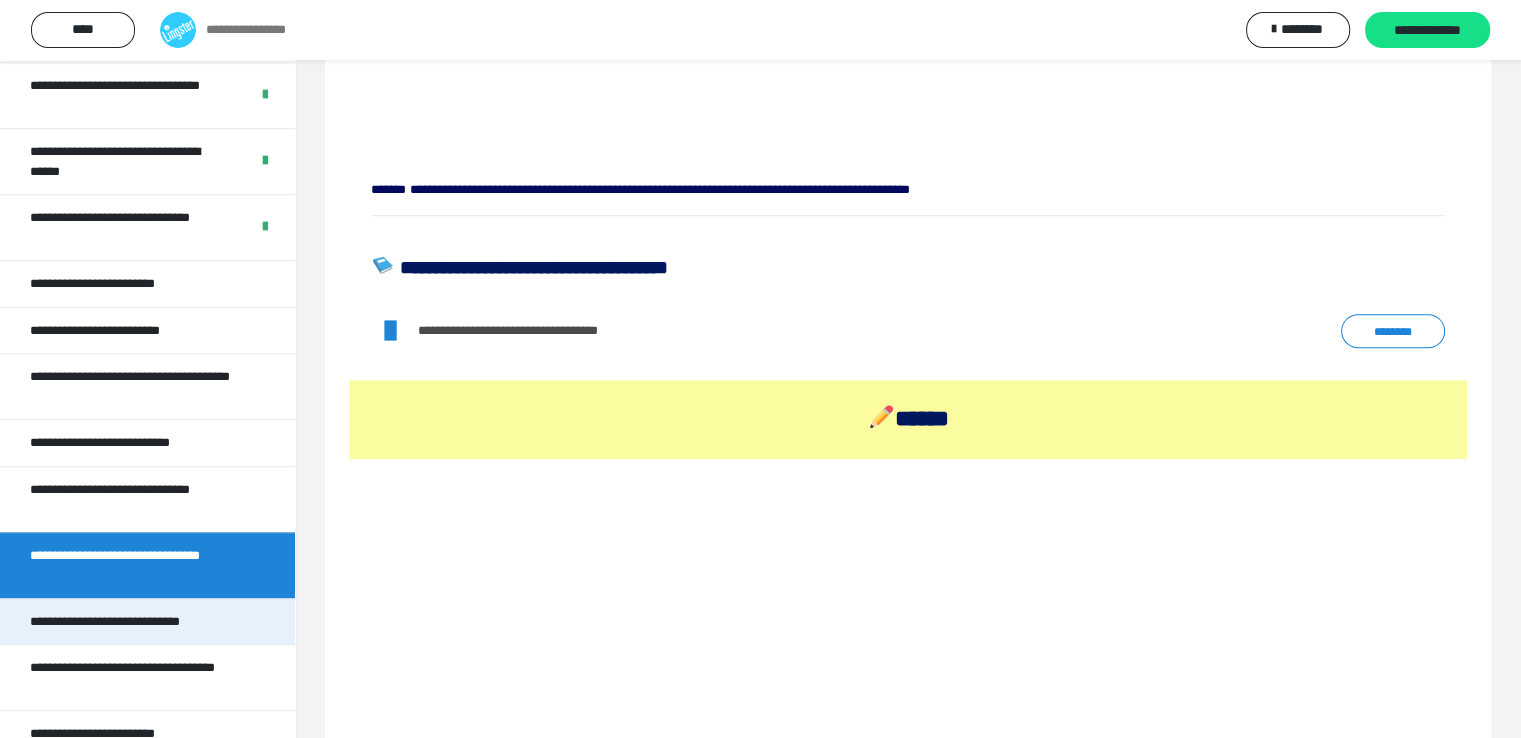 click on "**********" at bounding box center (130, 622) 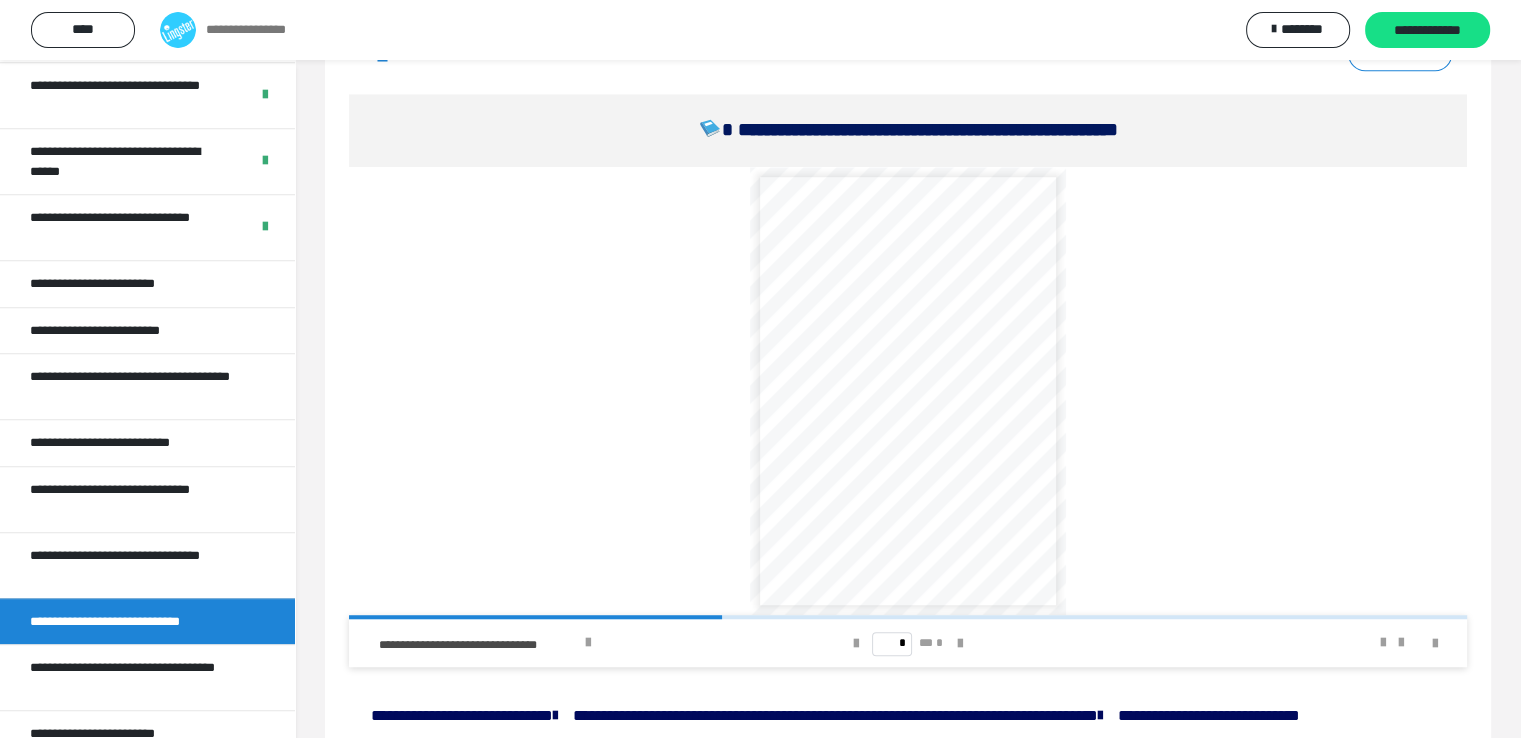 scroll, scrollTop: 1572, scrollLeft: 0, axis: vertical 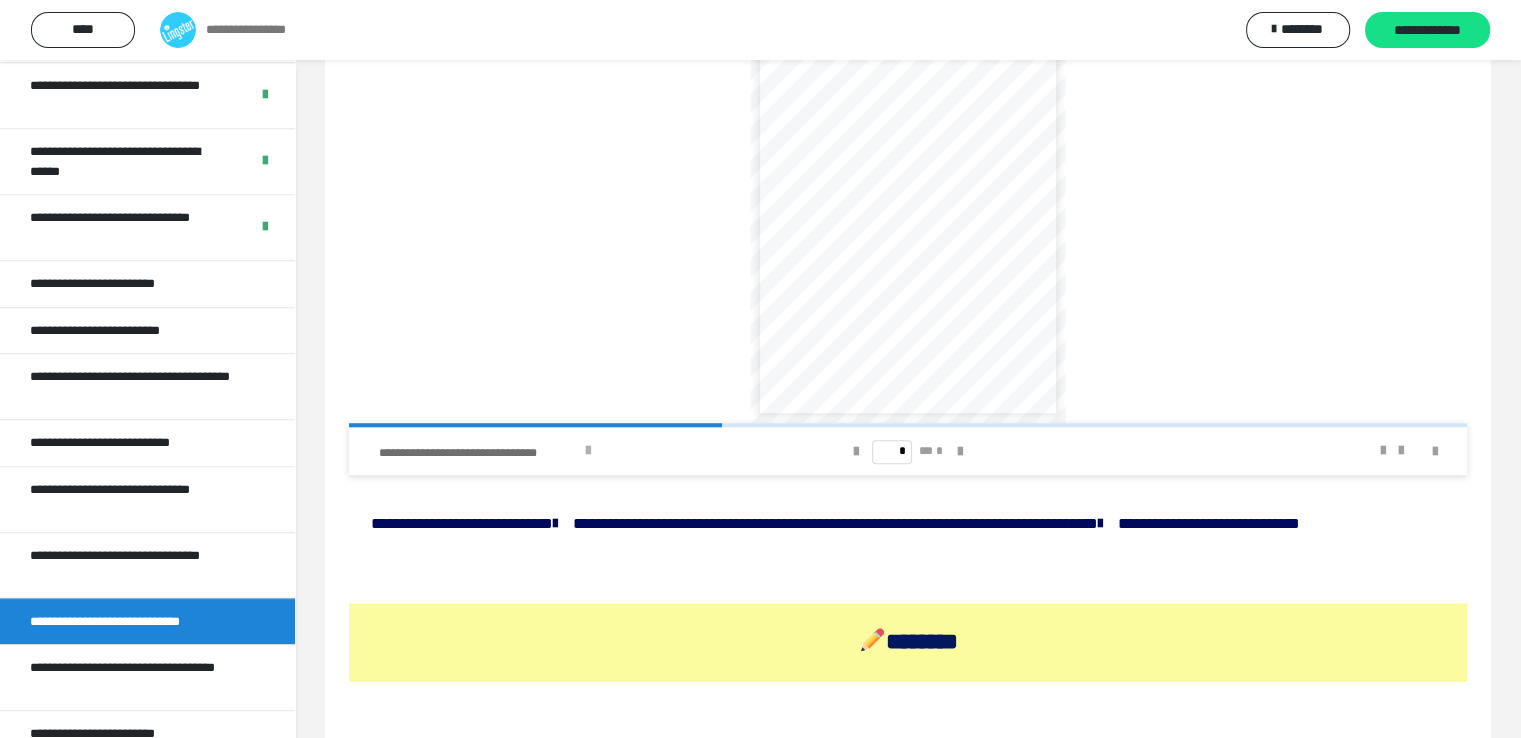 click at bounding box center (588, 451) 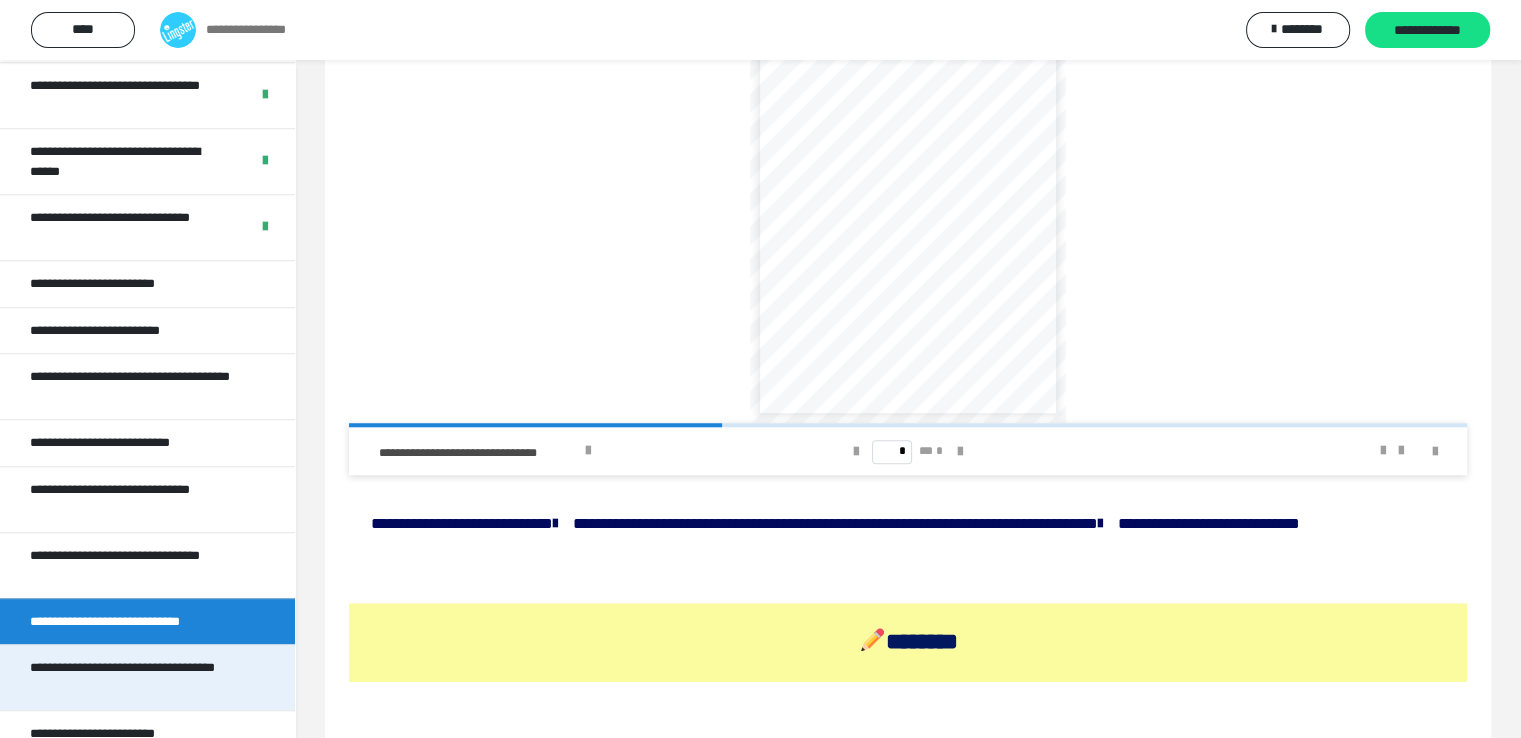 click on "**********" at bounding box center [132, 677] 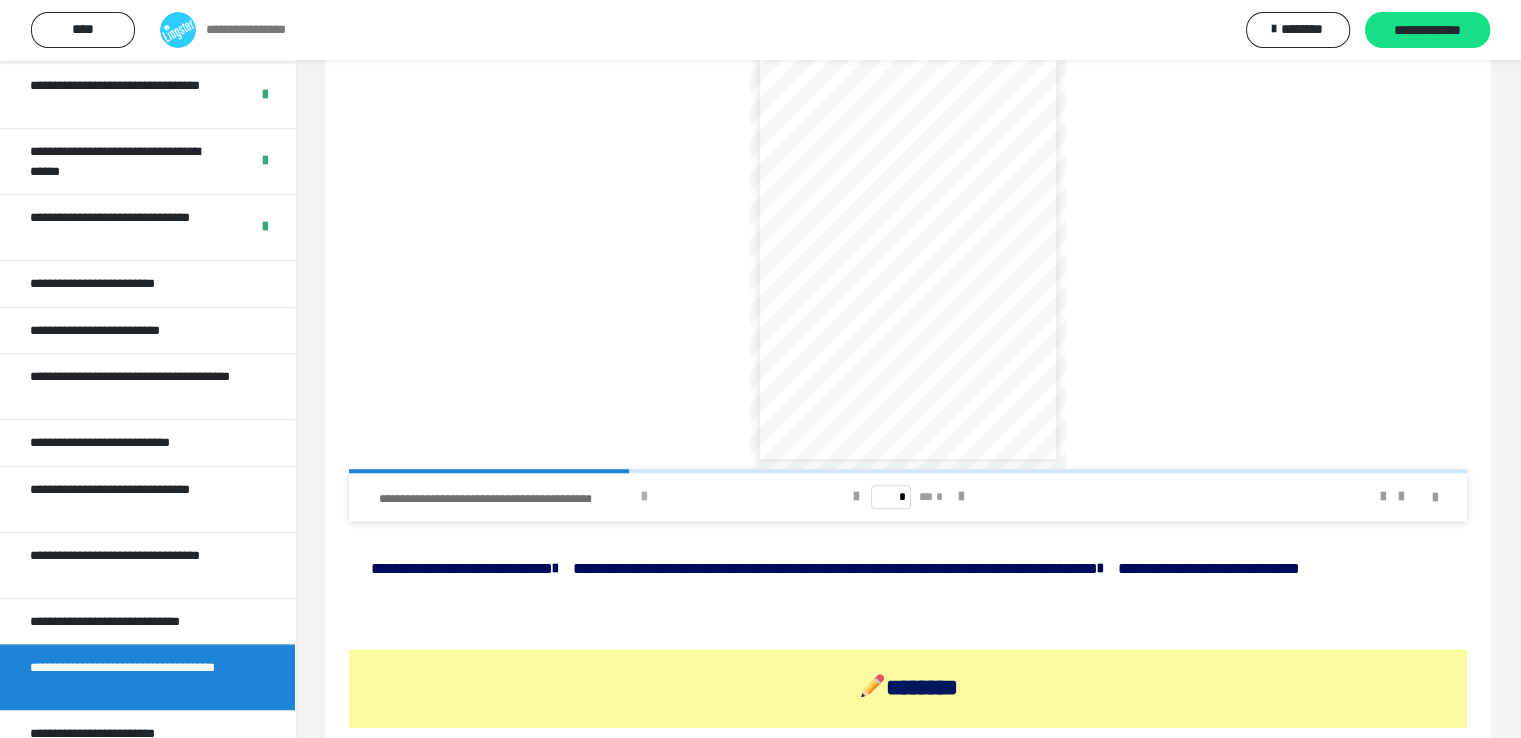 click at bounding box center [644, 497] 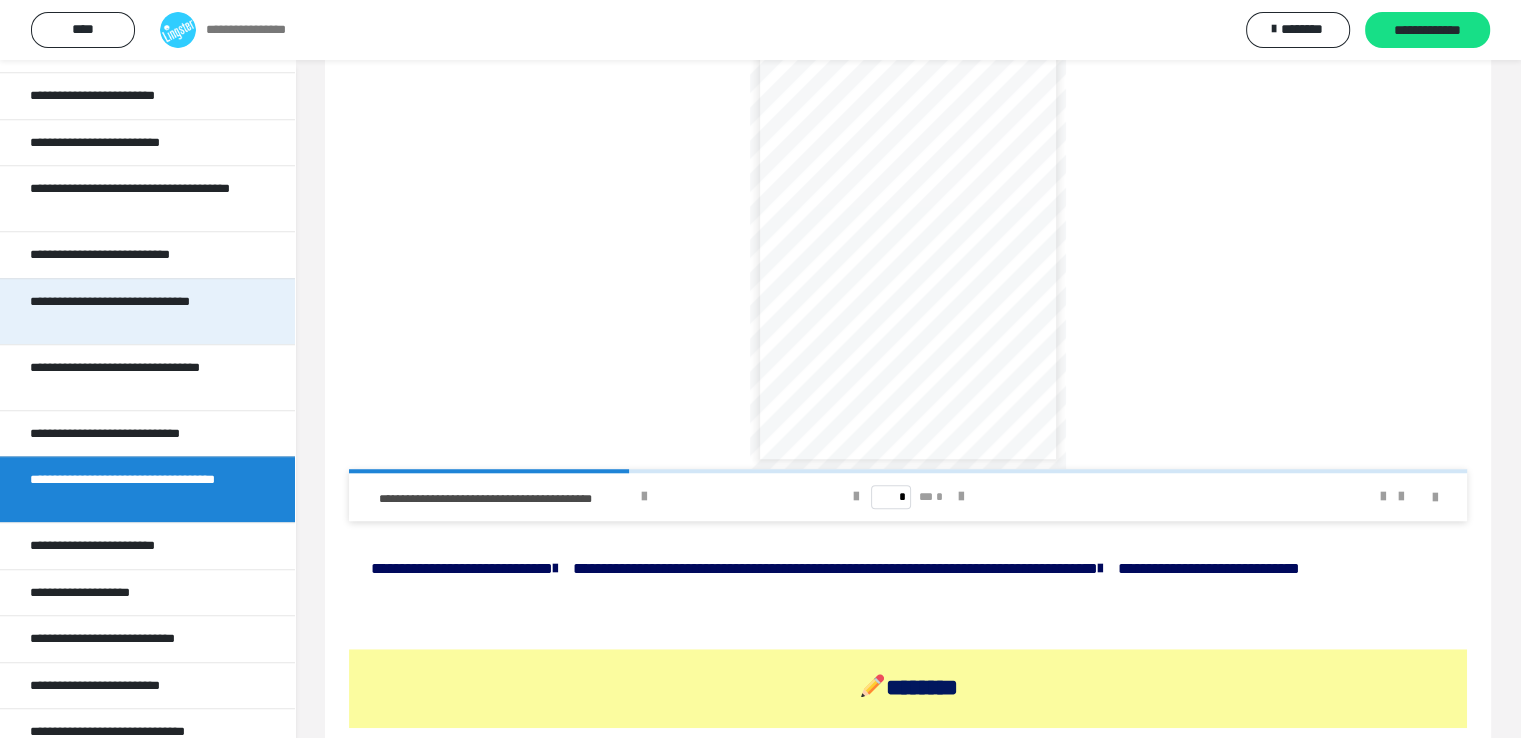 scroll, scrollTop: 1200, scrollLeft: 0, axis: vertical 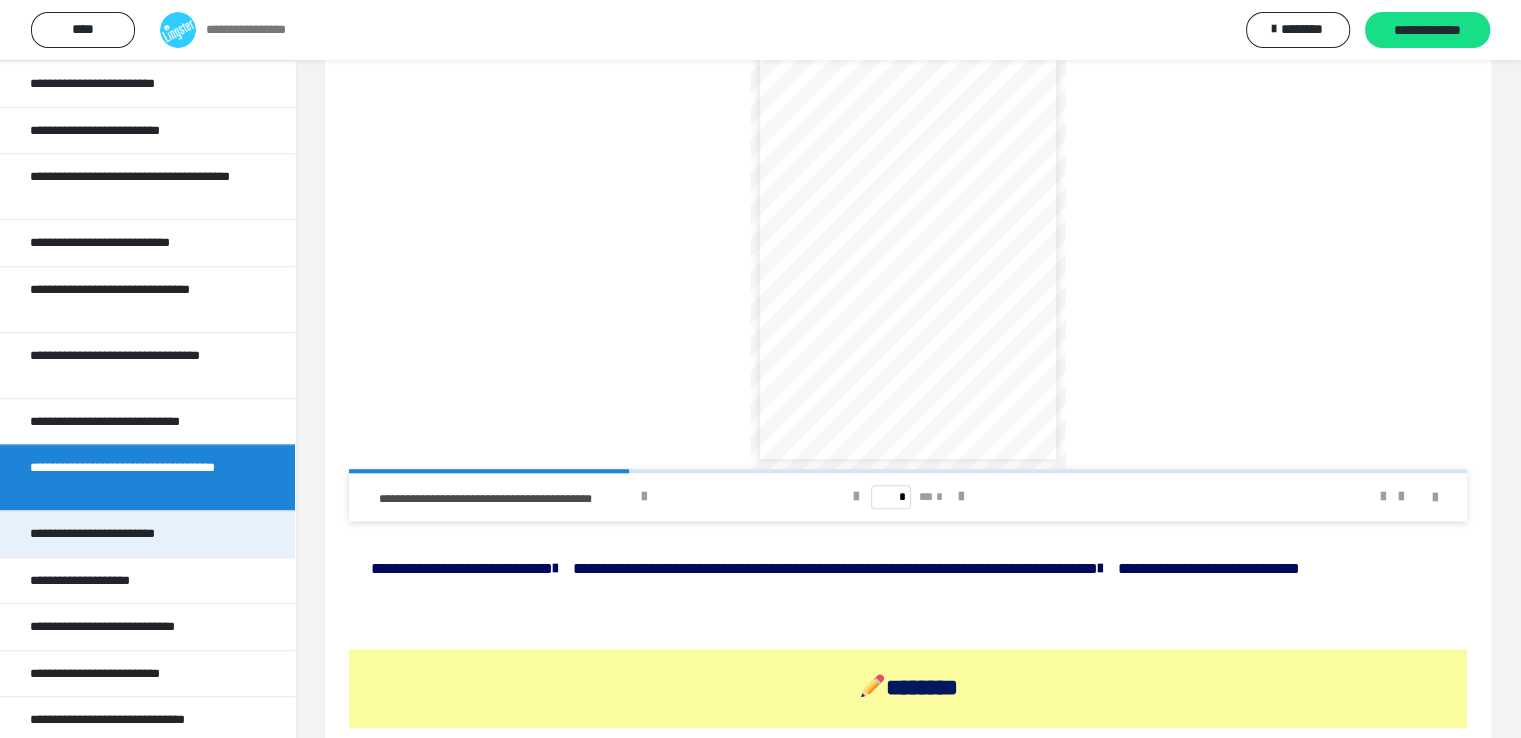 click on "**********" at bounding box center [105, 534] 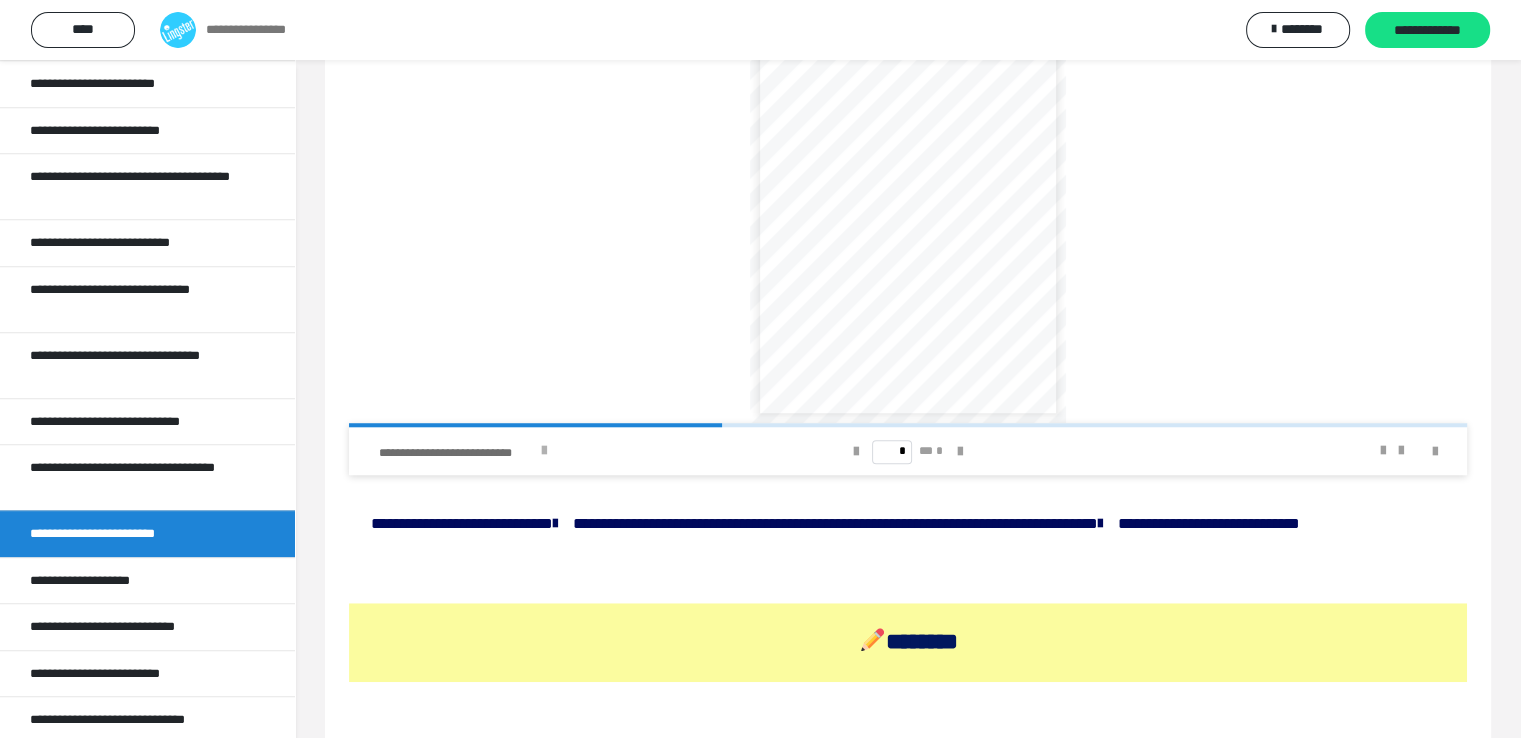 click at bounding box center (544, 451) 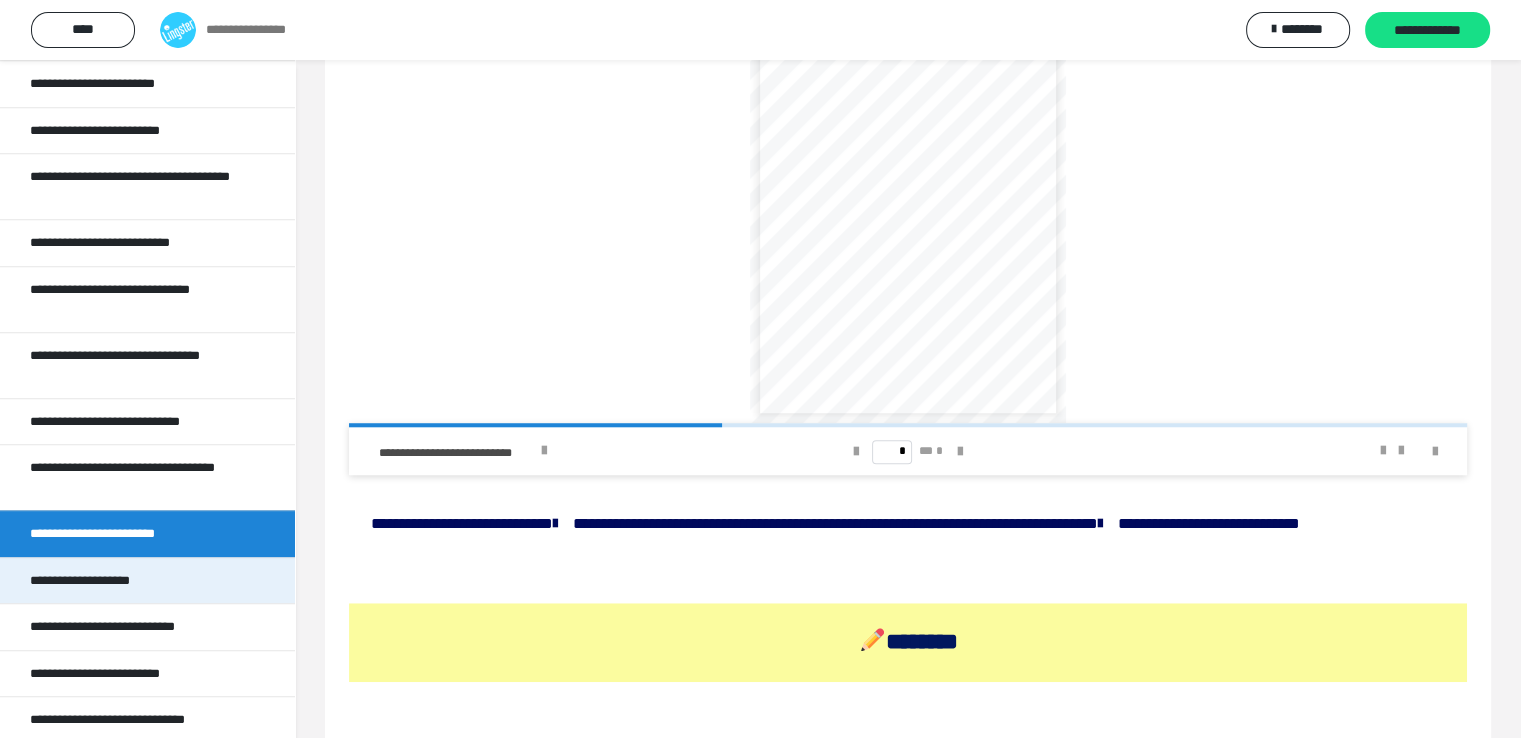 click on "**********" at bounding box center (93, 581) 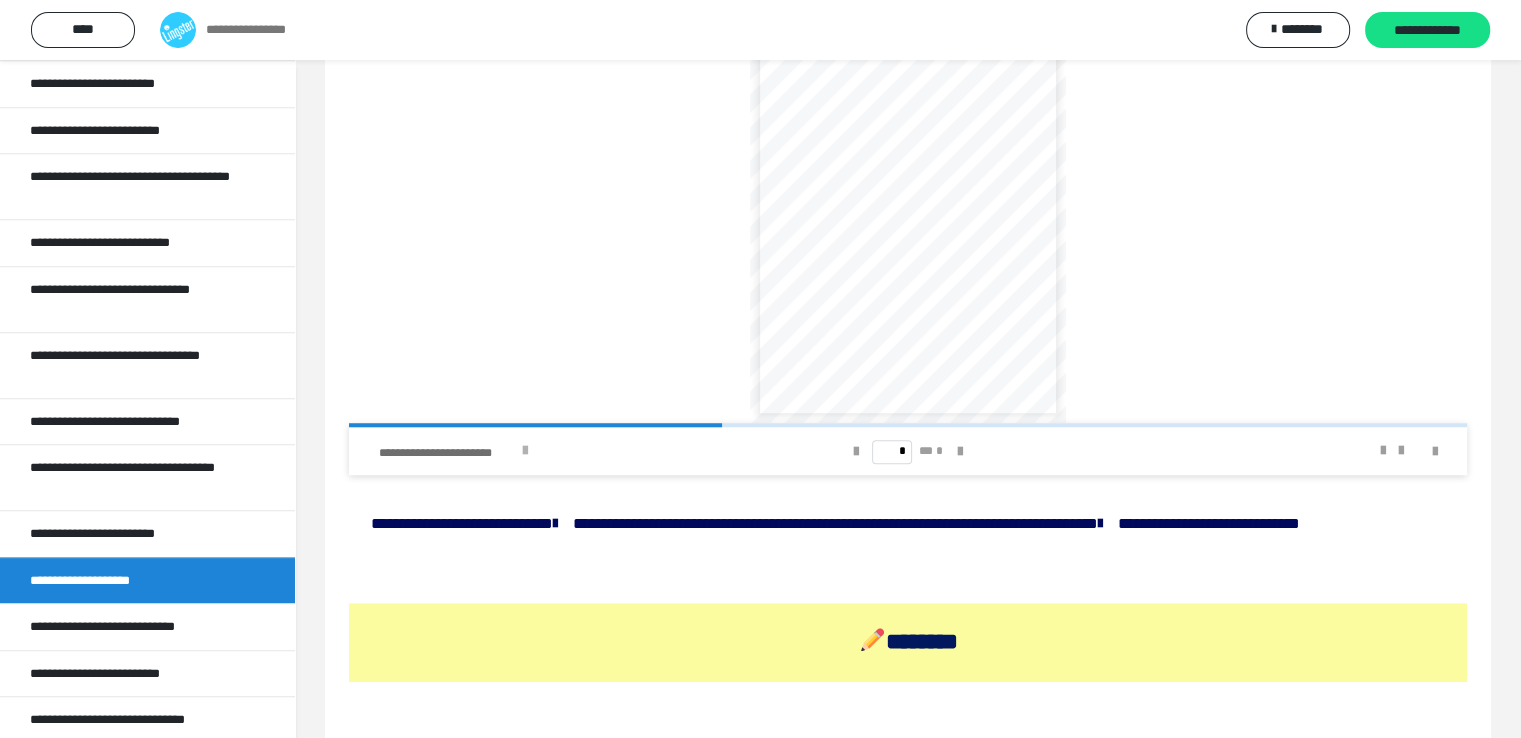 click at bounding box center (525, 451) 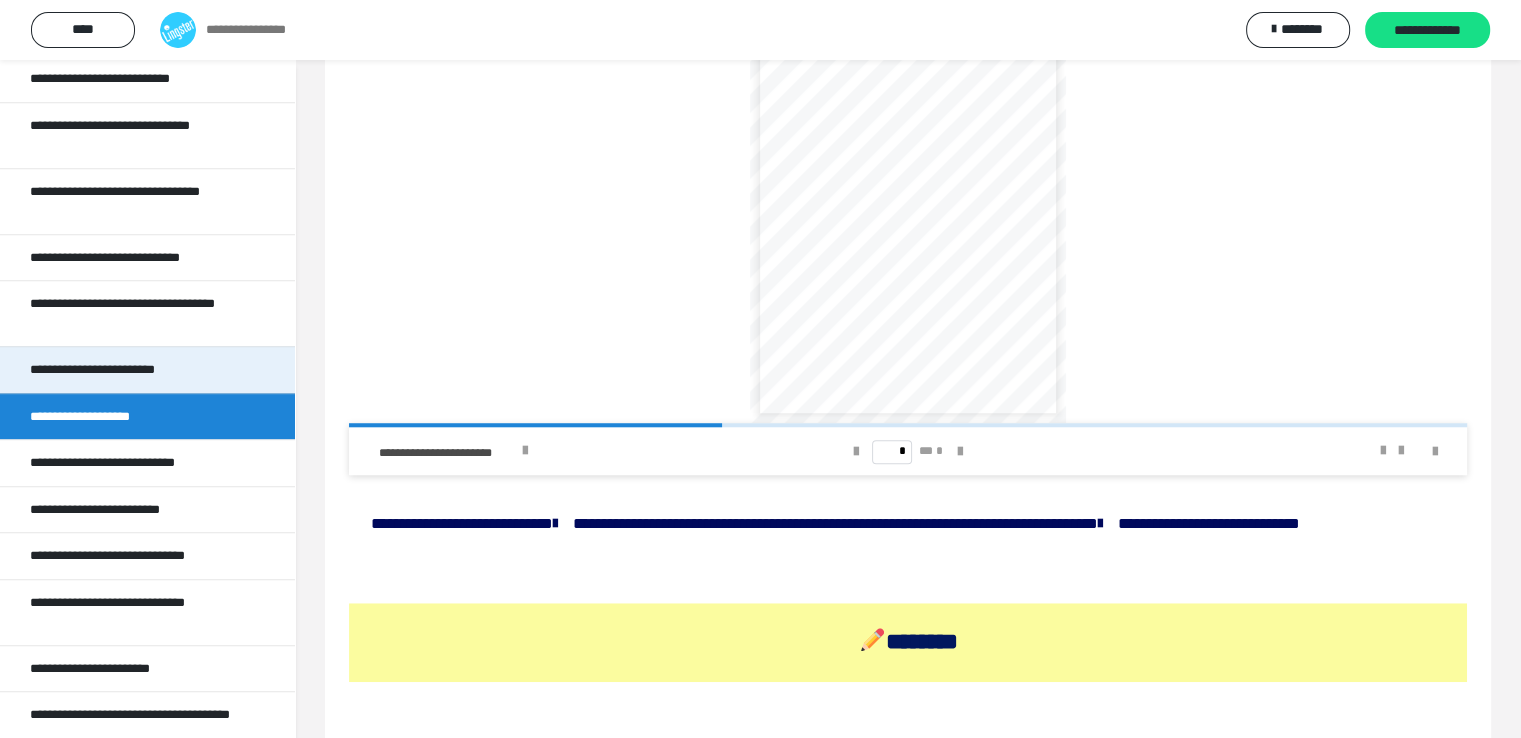 scroll, scrollTop: 1400, scrollLeft: 0, axis: vertical 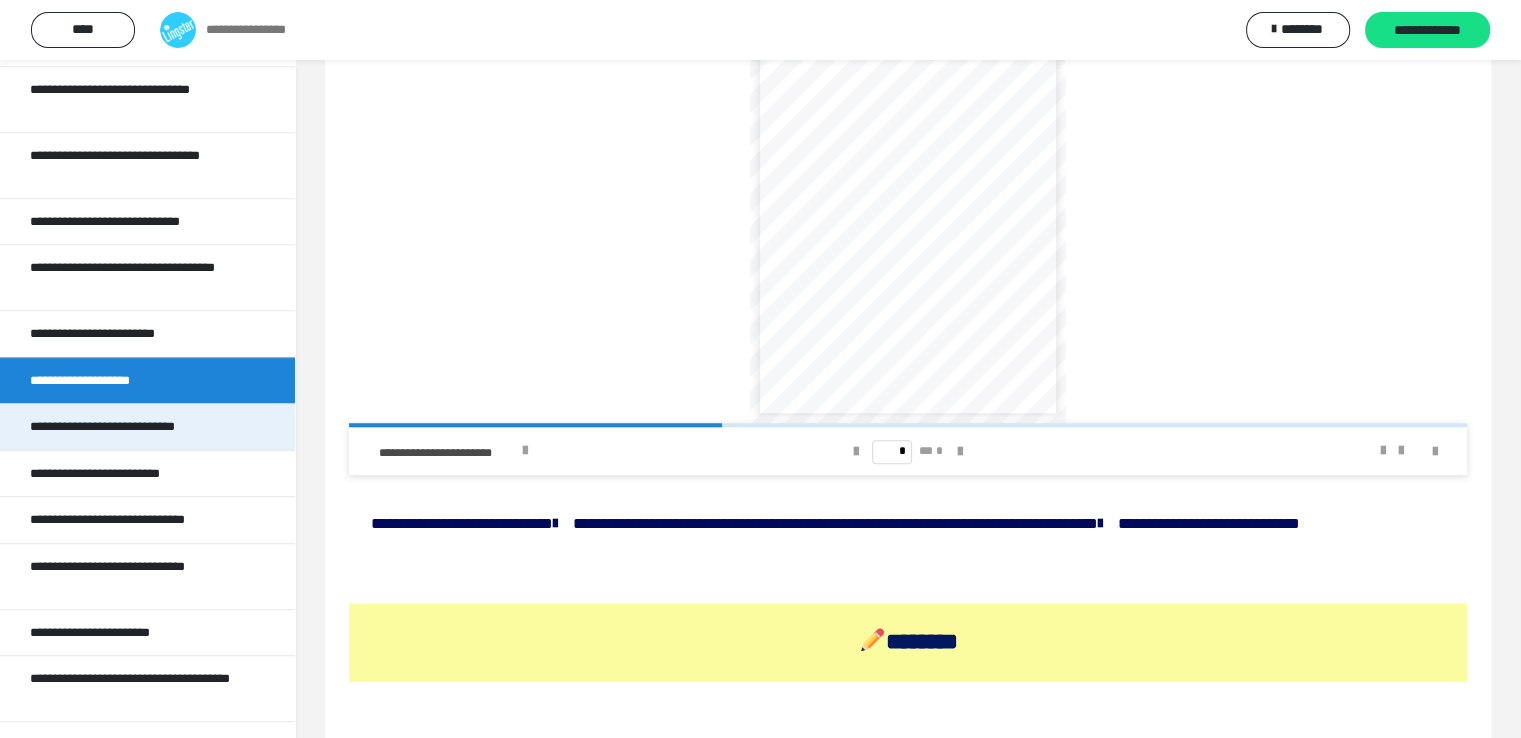 click on "**********" at bounding box center (127, 427) 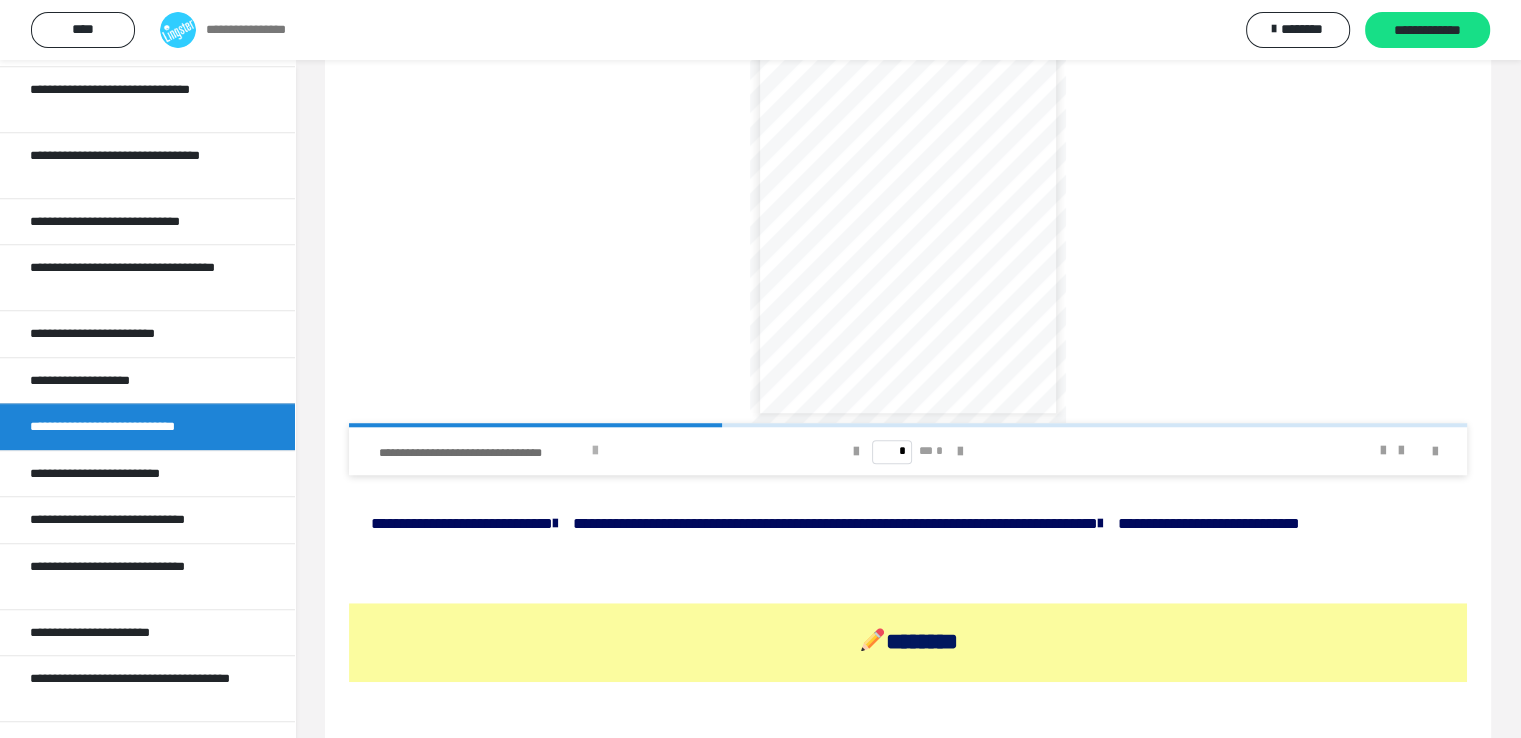 click on "**********" at bounding box center (570, 451) 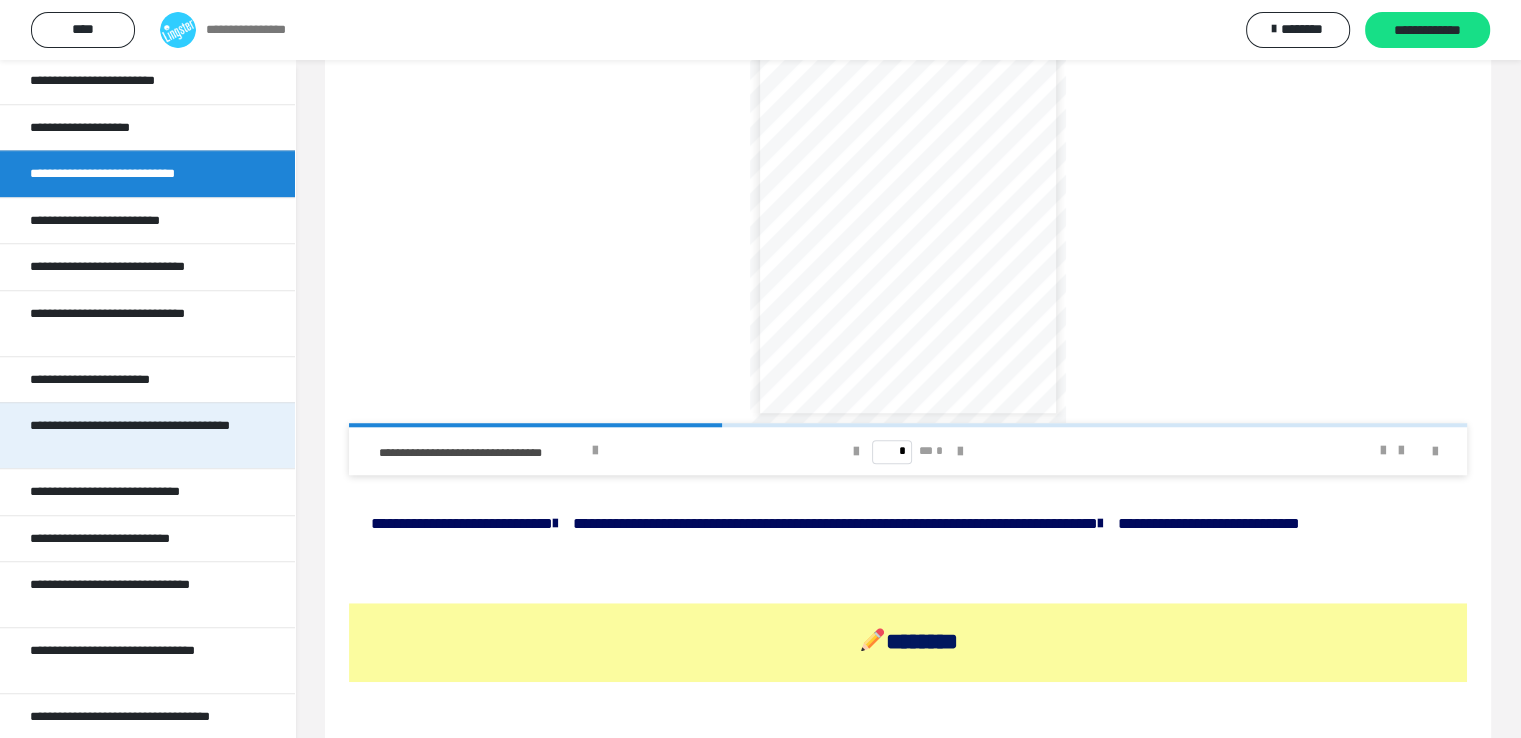 scroll, scrollTop: 1518, scrollLeft: 0, axis: vertical 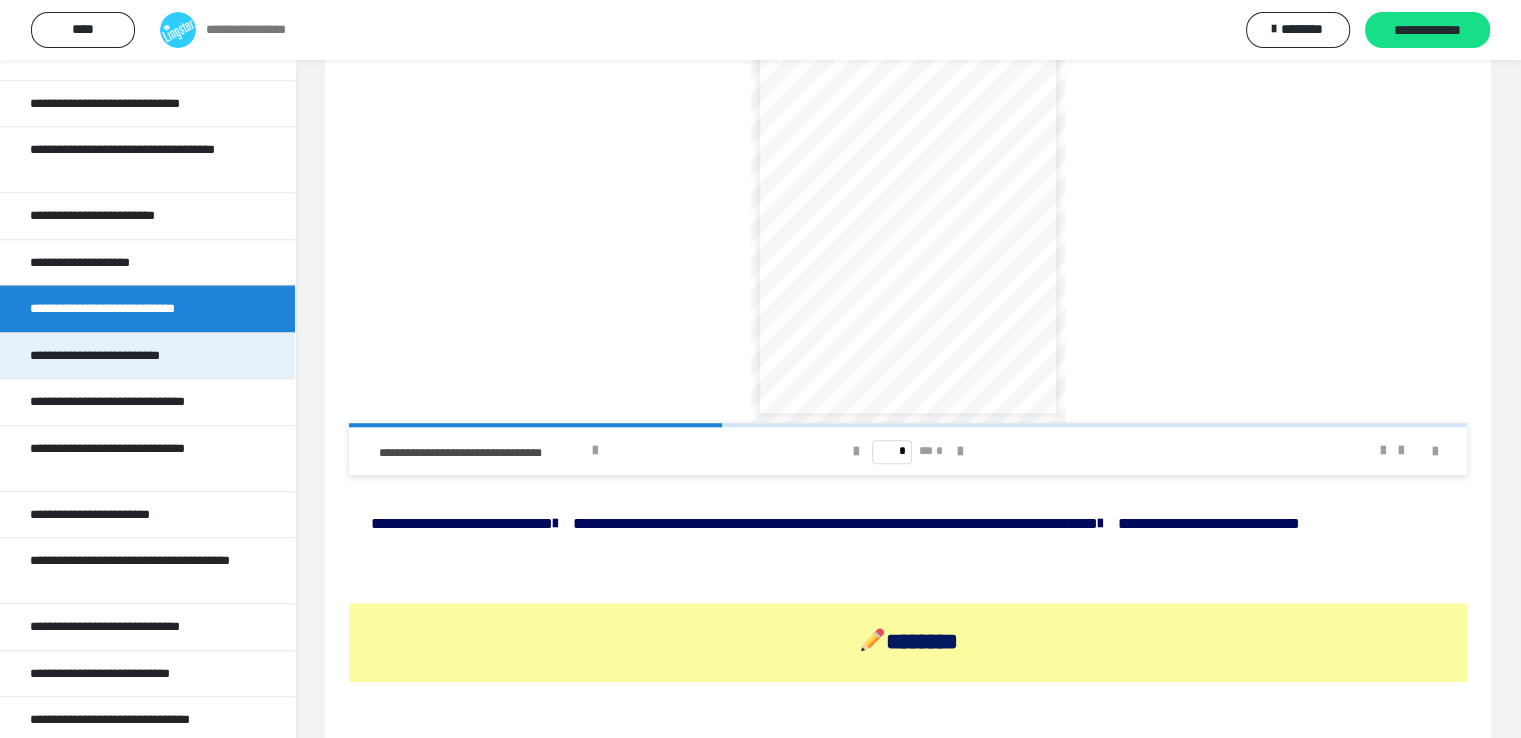 click on "**********" at bounding box center [109, 356] 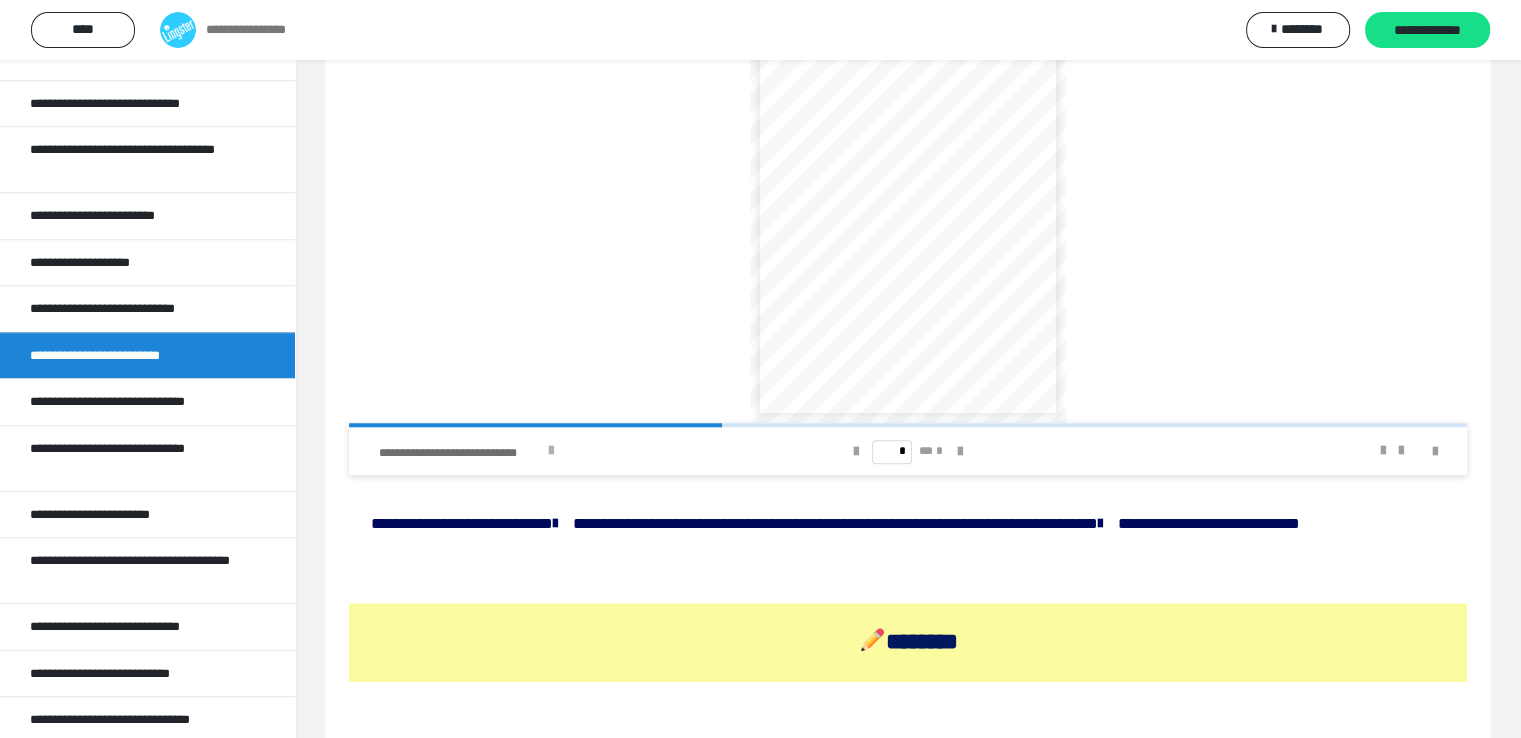 click on "**********" at bounding box center [570, 451] 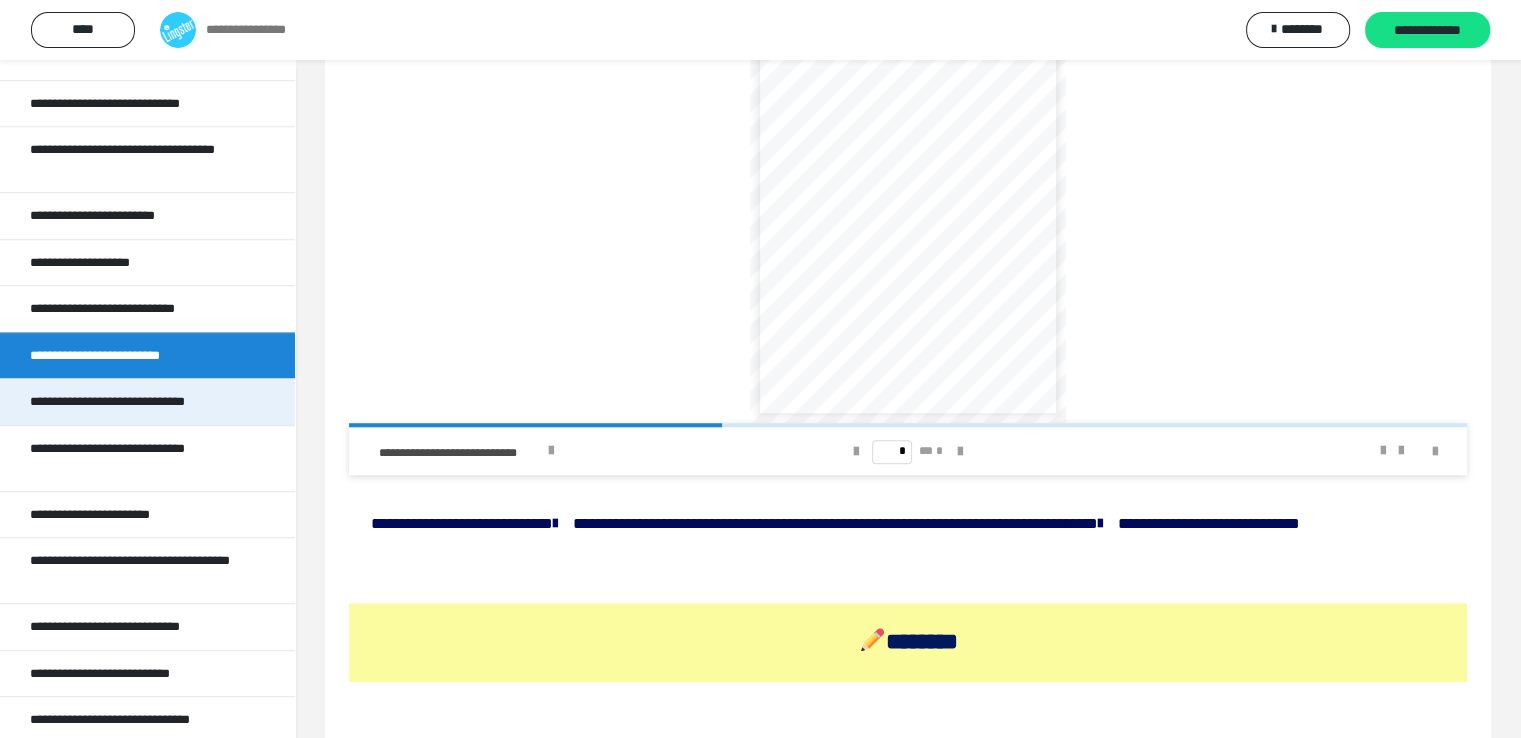click on "**********" at bounding box center [129, 402] 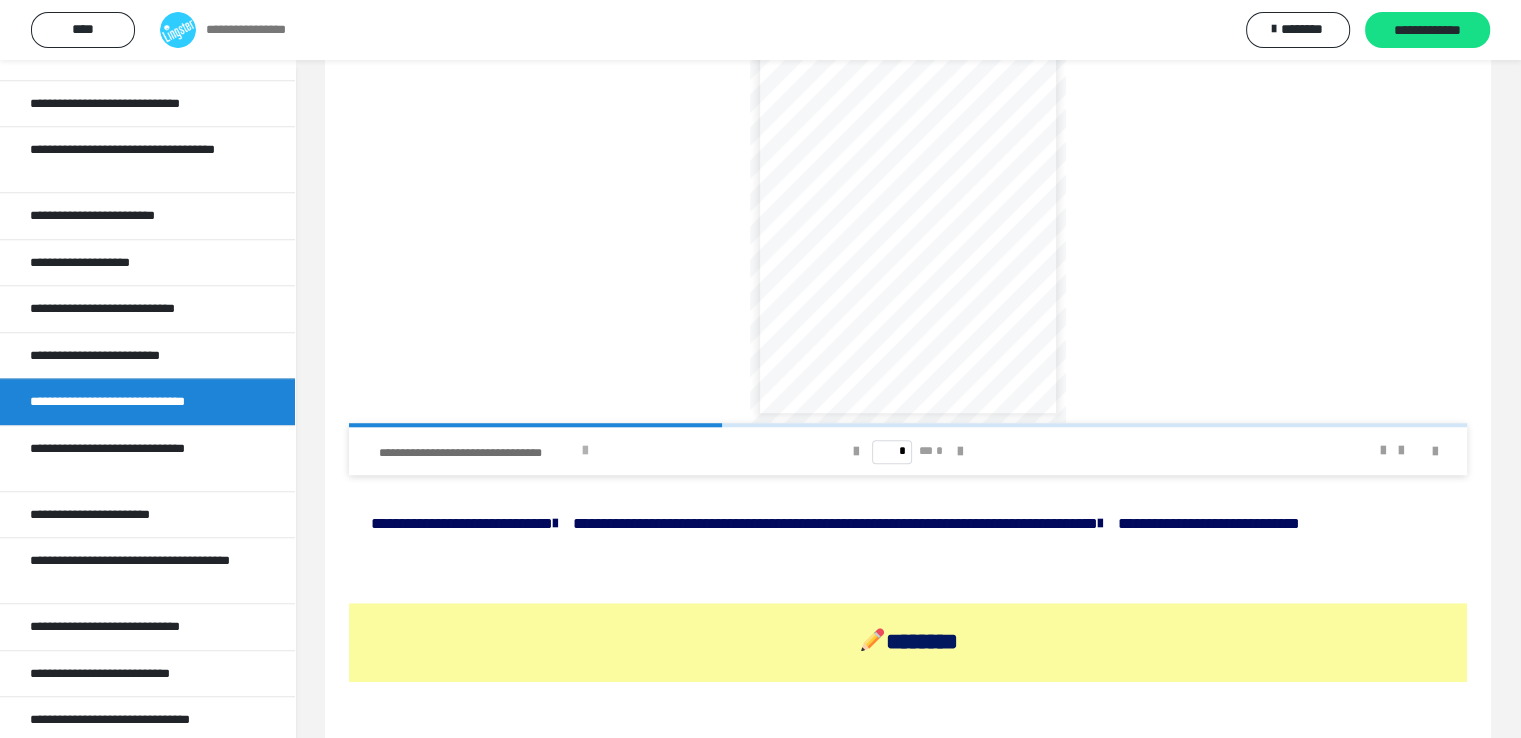 click at bounding box center [584, 451] 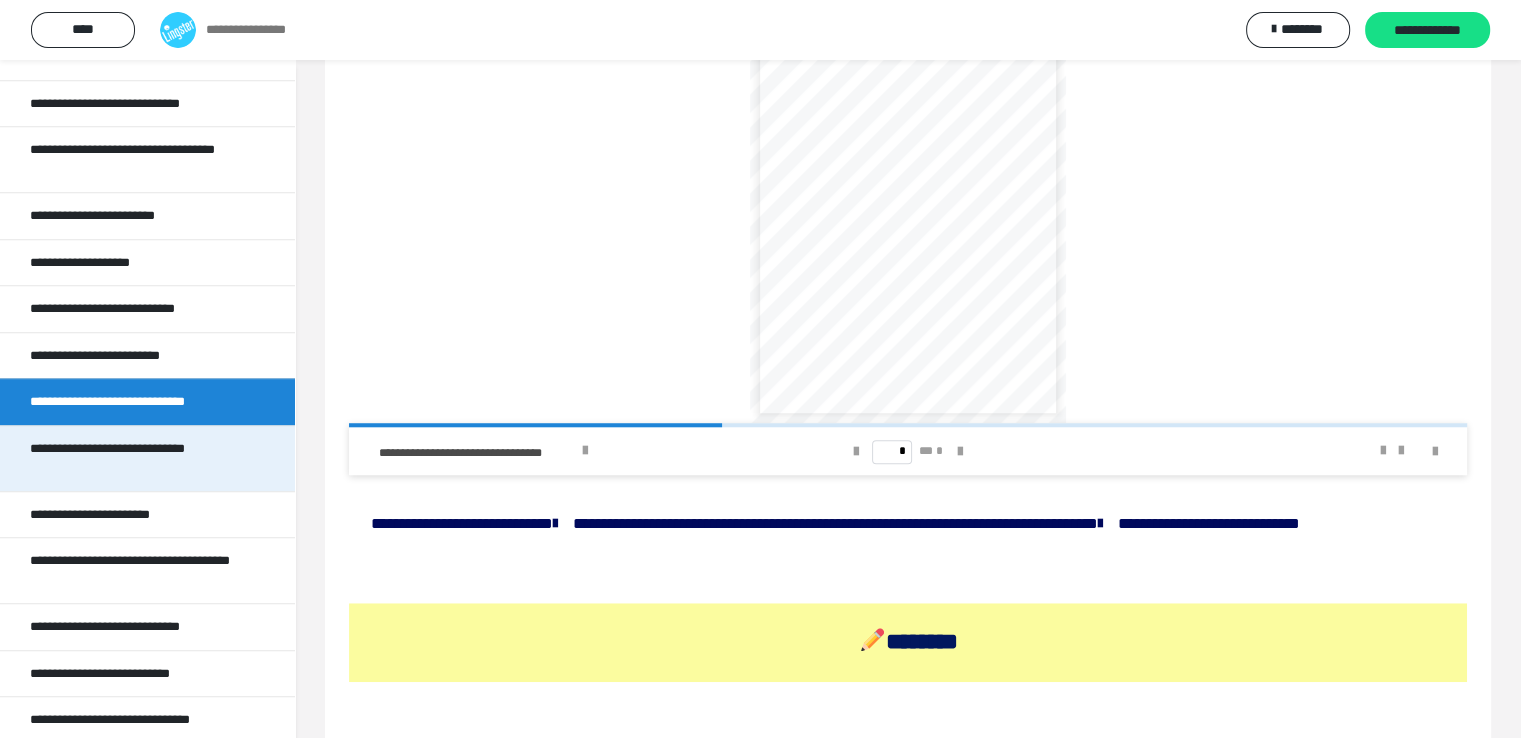 click on "**********" at bounding box center (132, 458) 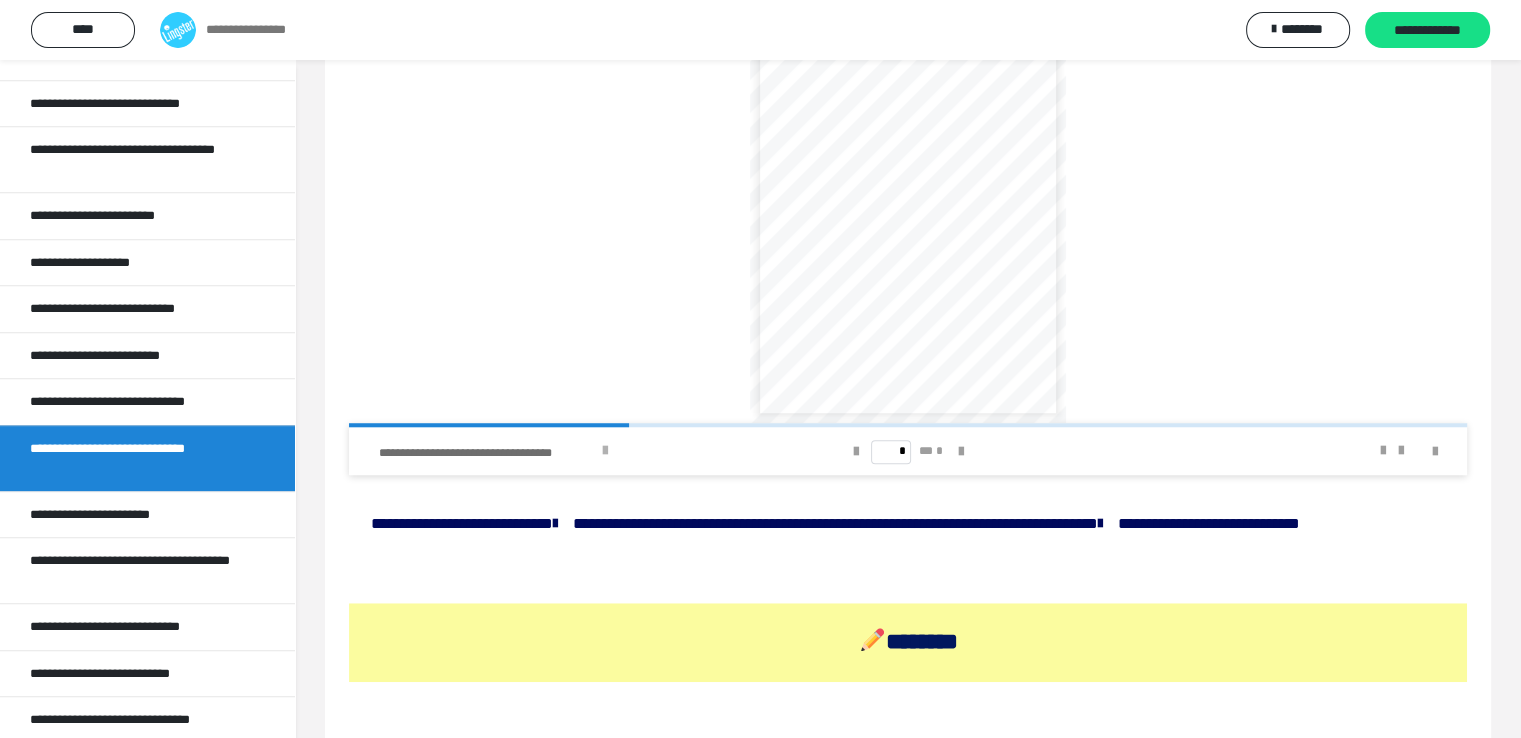 click at bounding box center (605, 451) 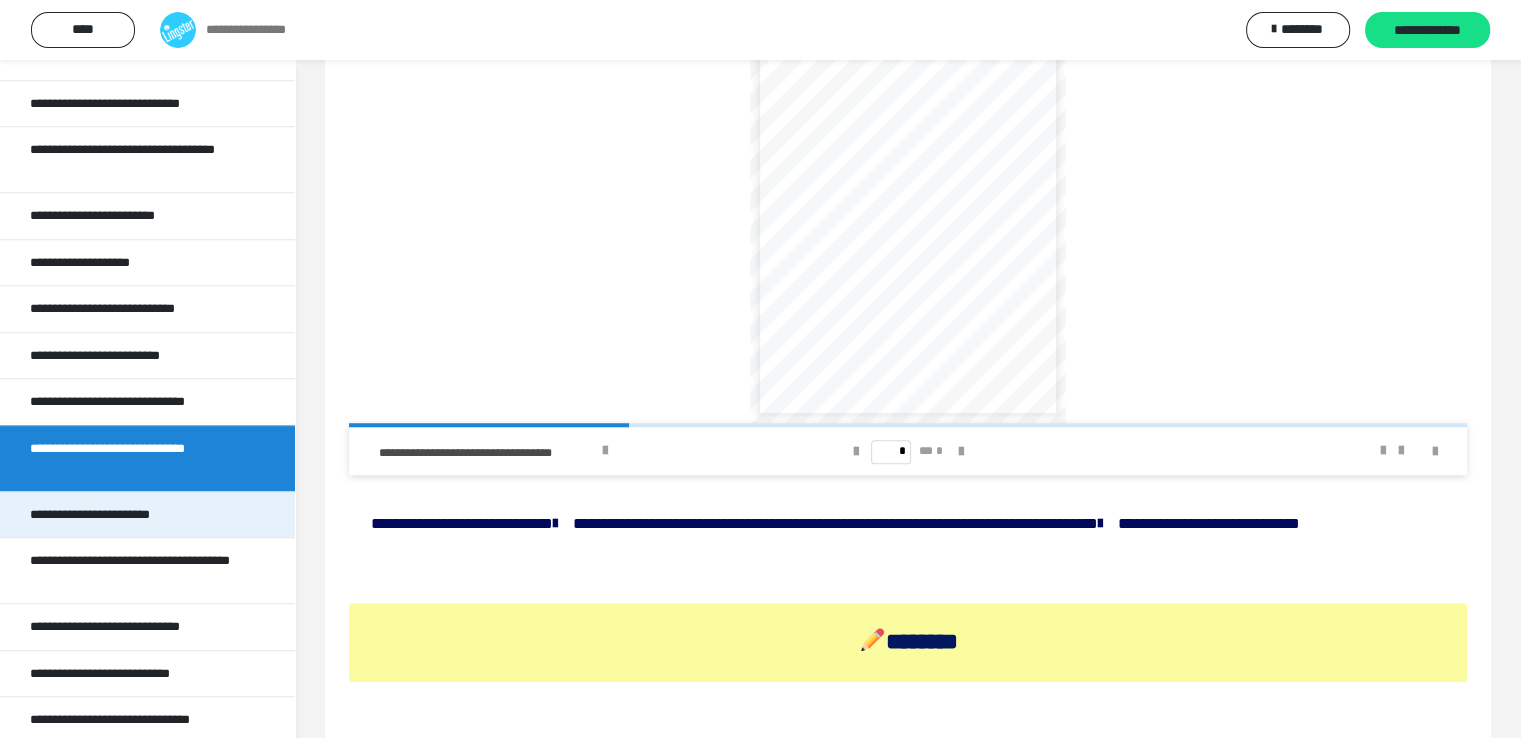 click on "**********" at bounding box center (103, 515) 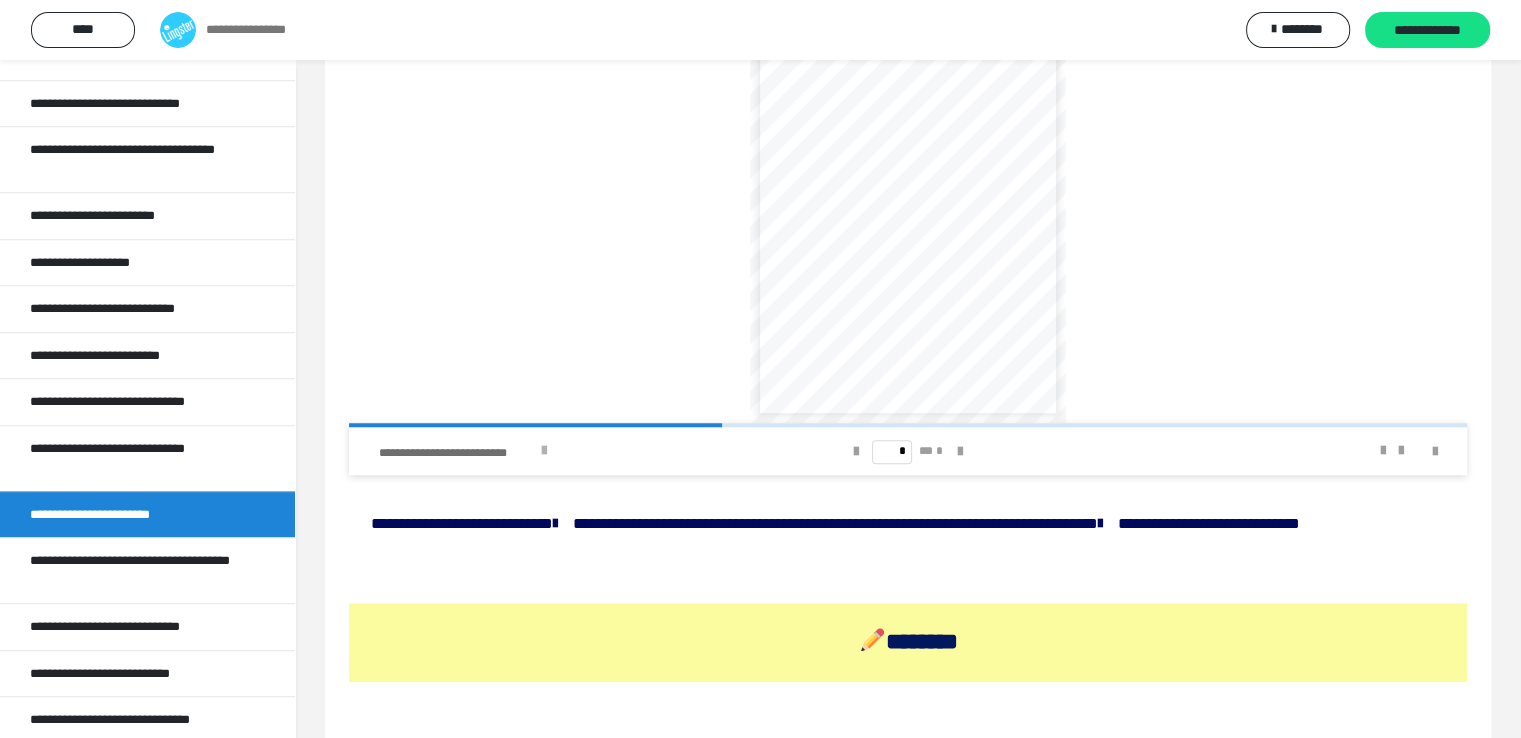 click at bounding box center [544, 451] 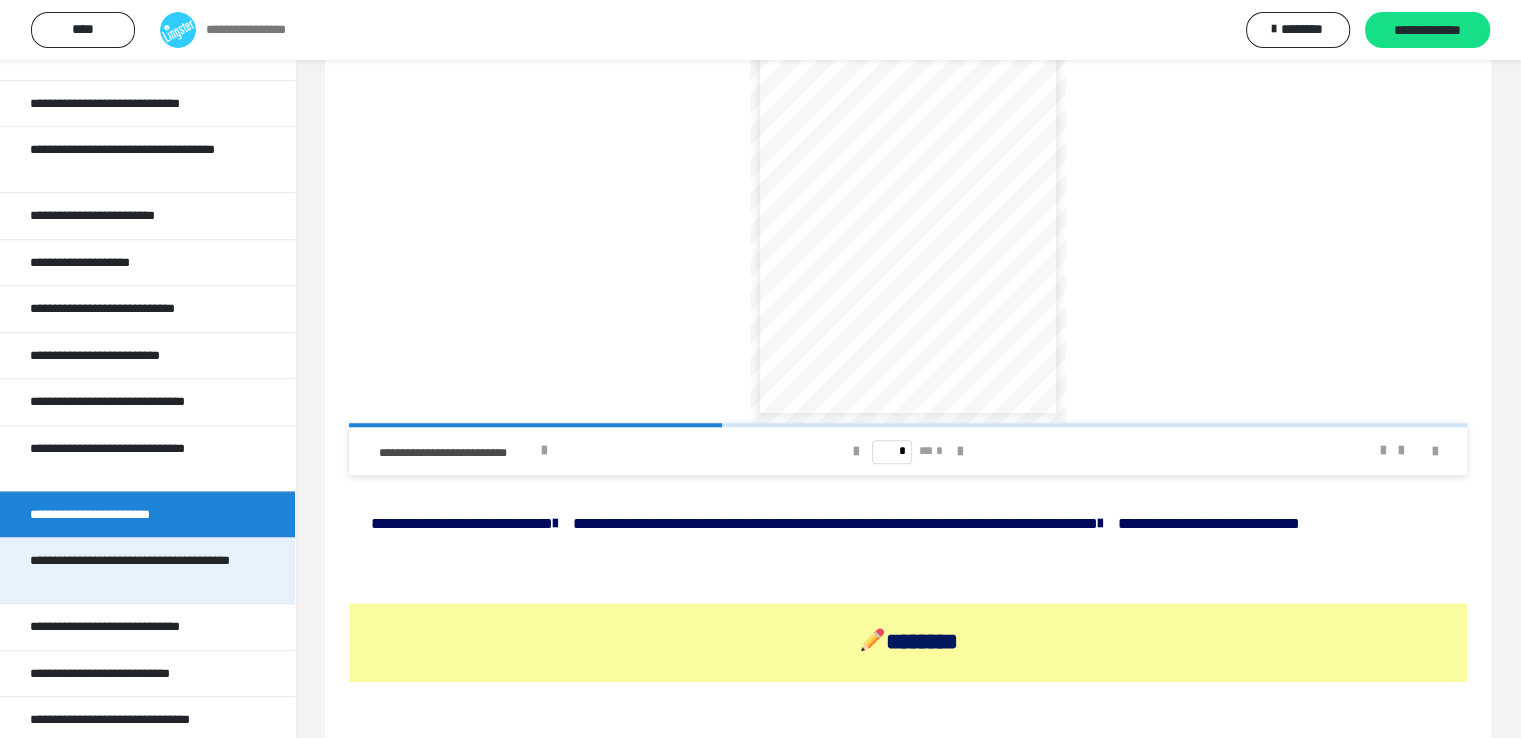 click on "**********" at bounding box center (132, 570) 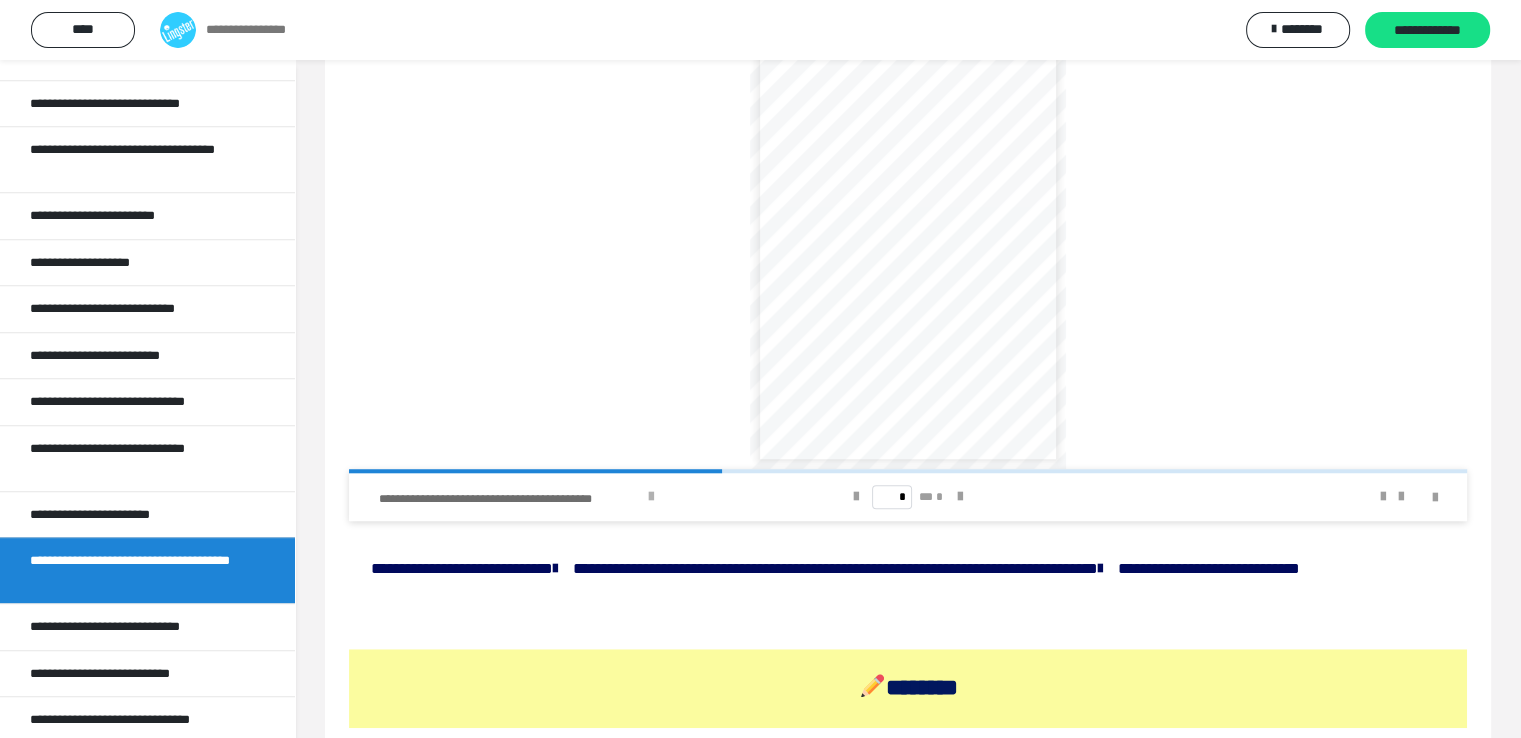click at bounding box center [650, 497] 